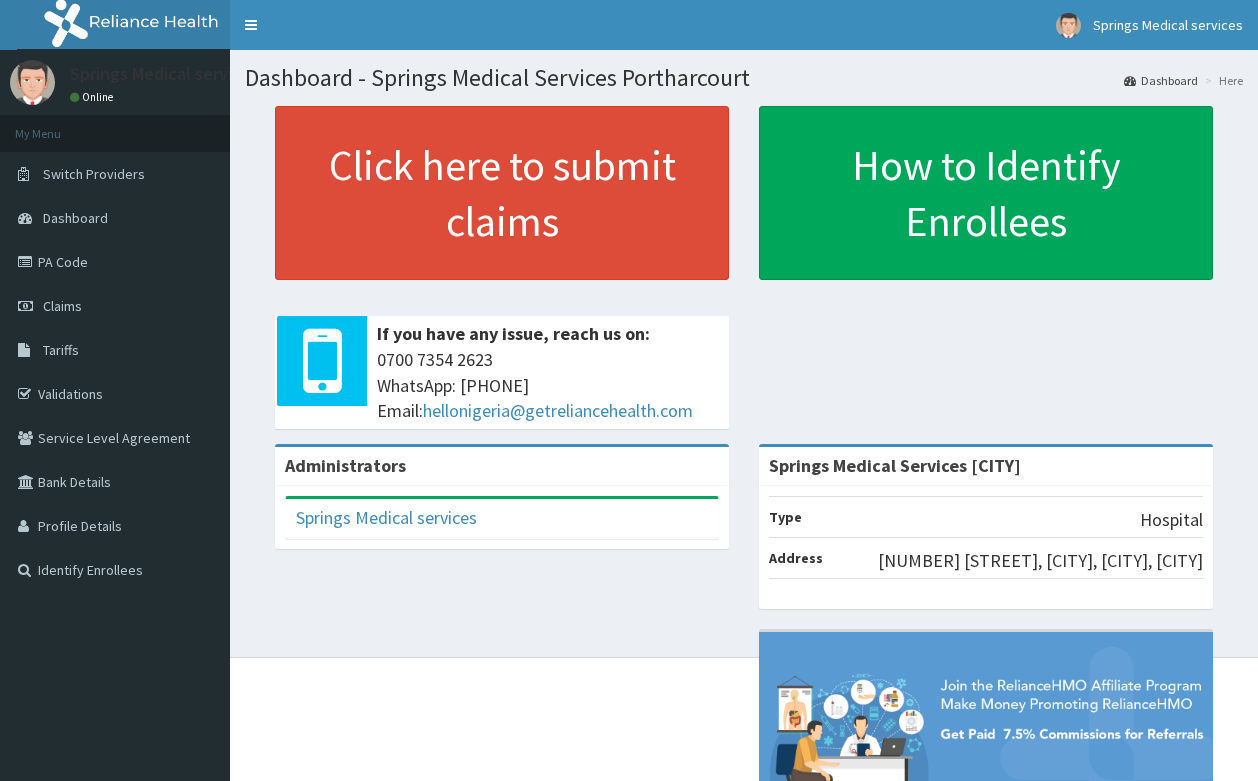 scroll, scrollTop: 0, scrollLeft: 0, axis: both 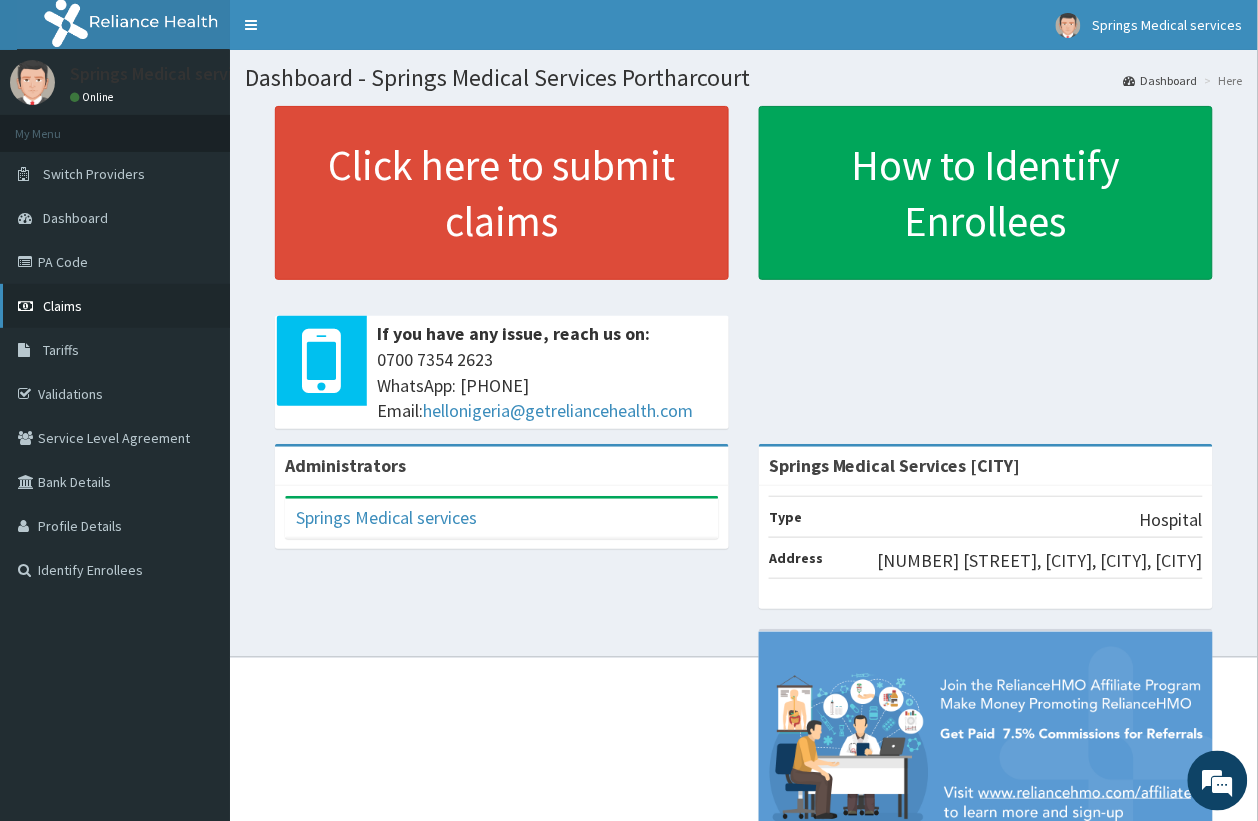 click on "Claims" at bounding box center [62, 306] 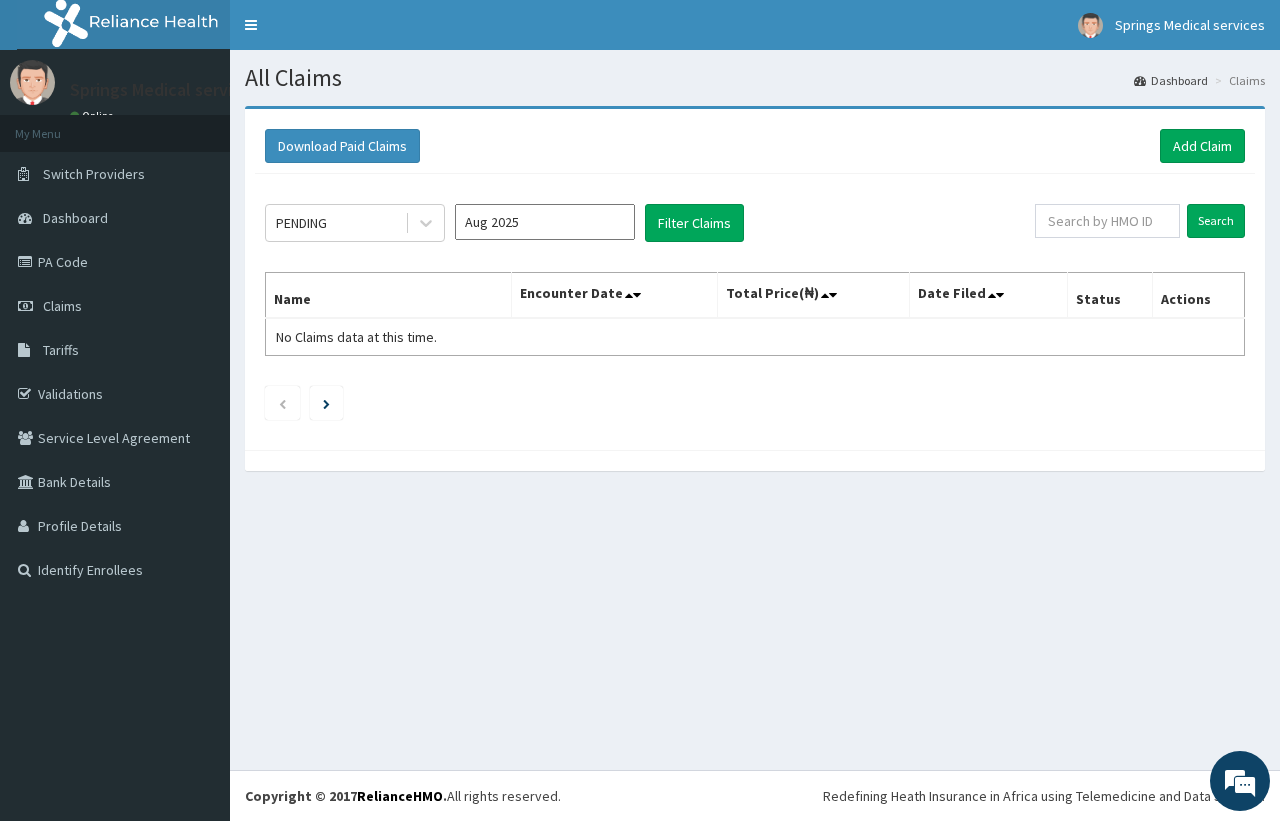 scroll, scrollTop: 0, scrollLeft: 0, axis: both 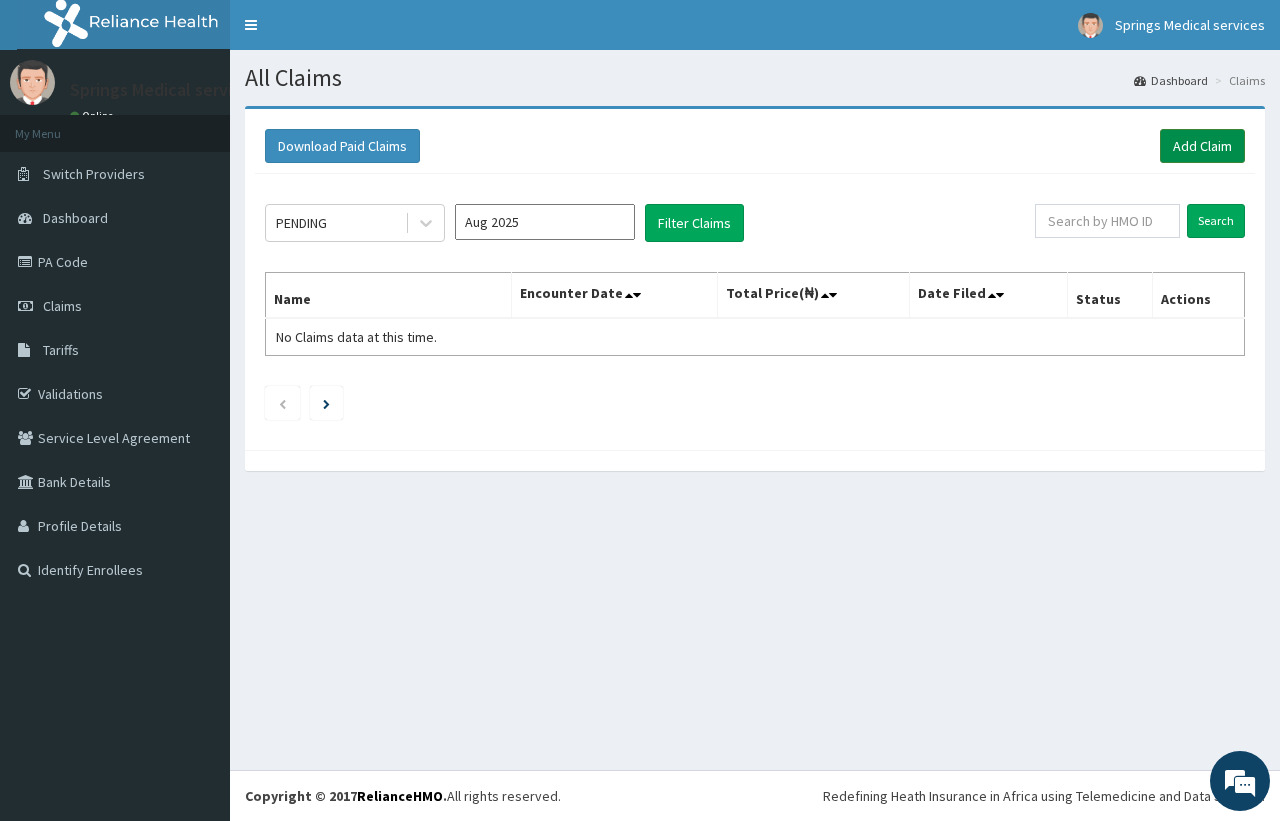 click on "Add Claim" at bounding box center [1202, 146] 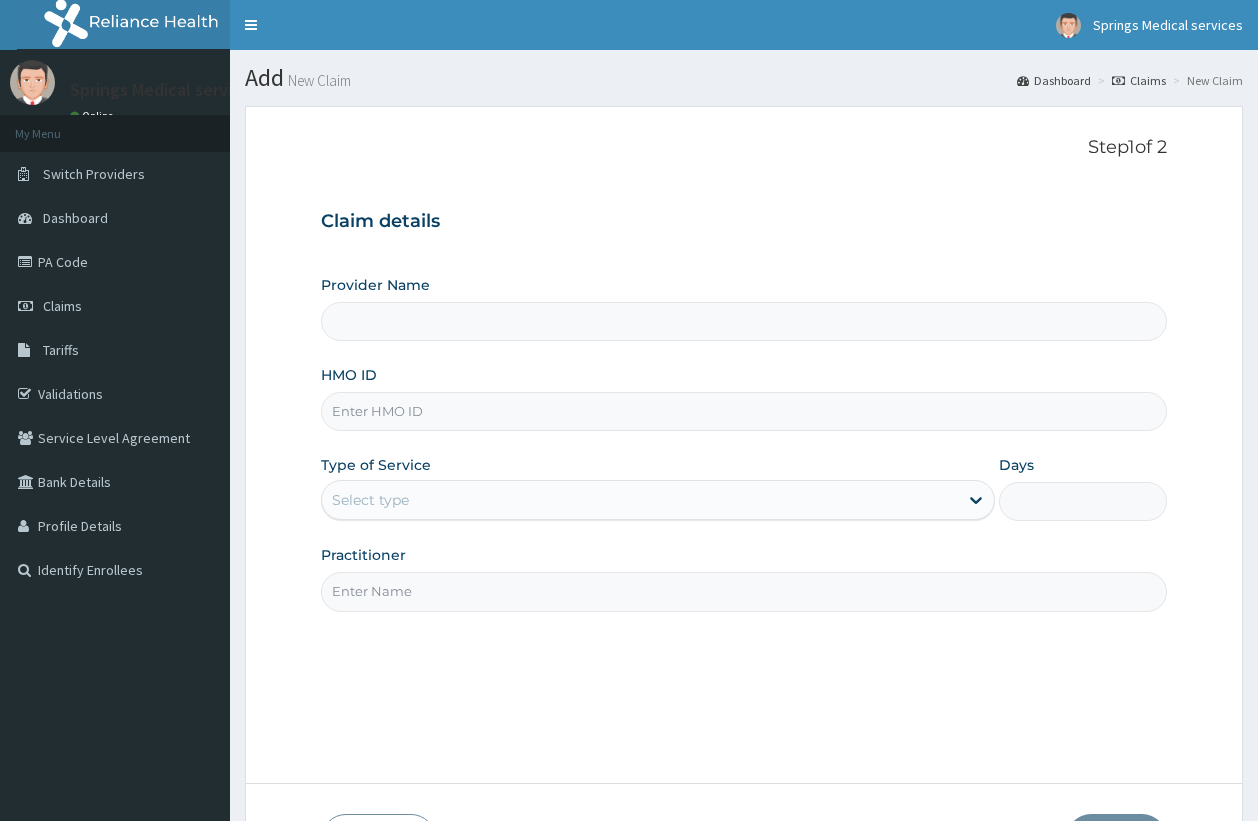 scroll, scrollTop: 0, scrollLeft: 0, axis: both 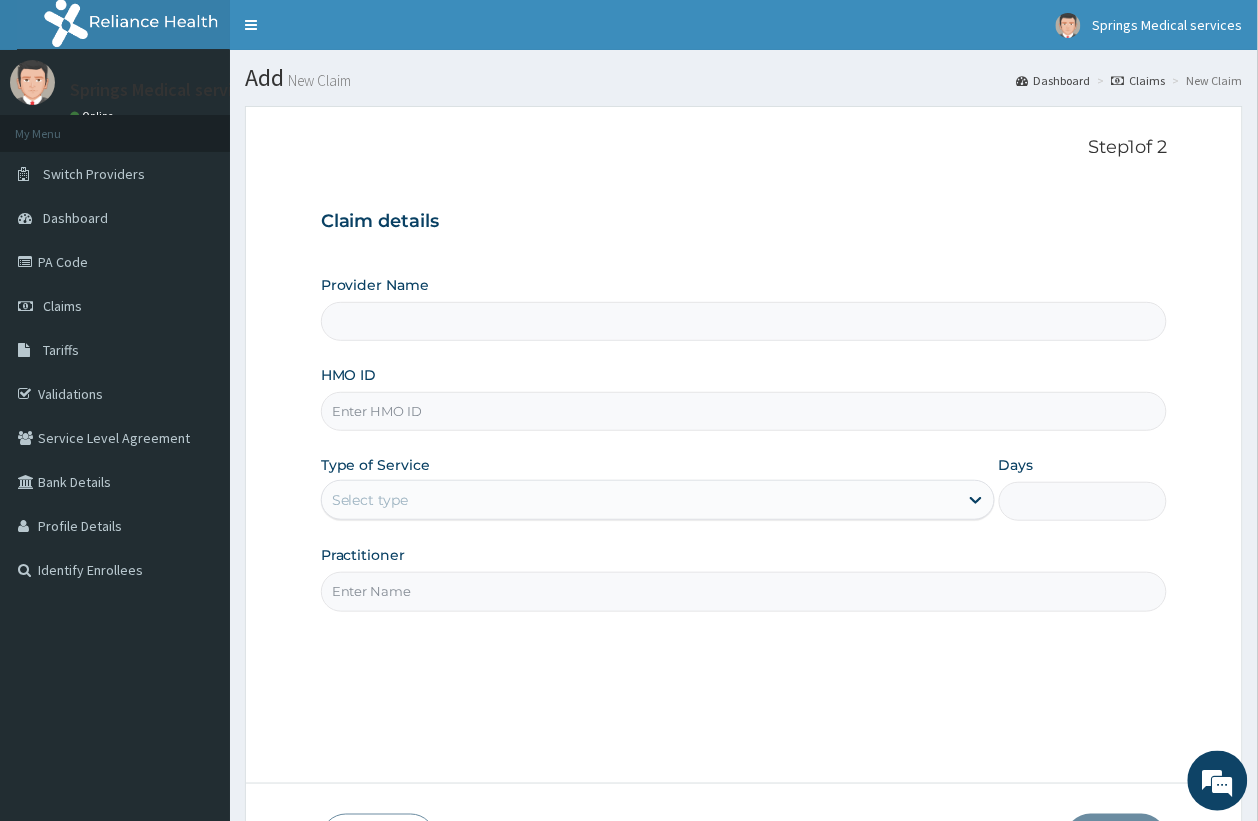 type on "[ORGANIZATION] [CITY]" 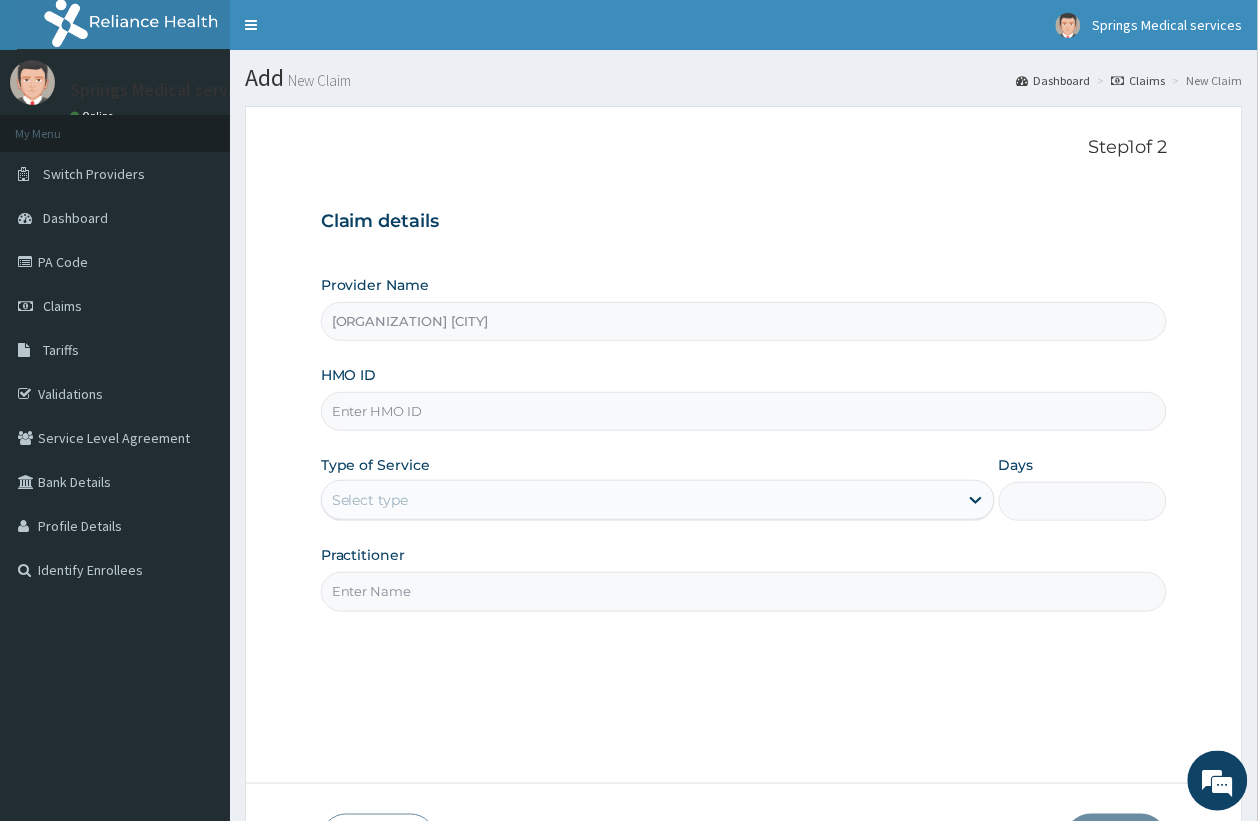 click on "HMO ID" at bounding box center (744, 411) 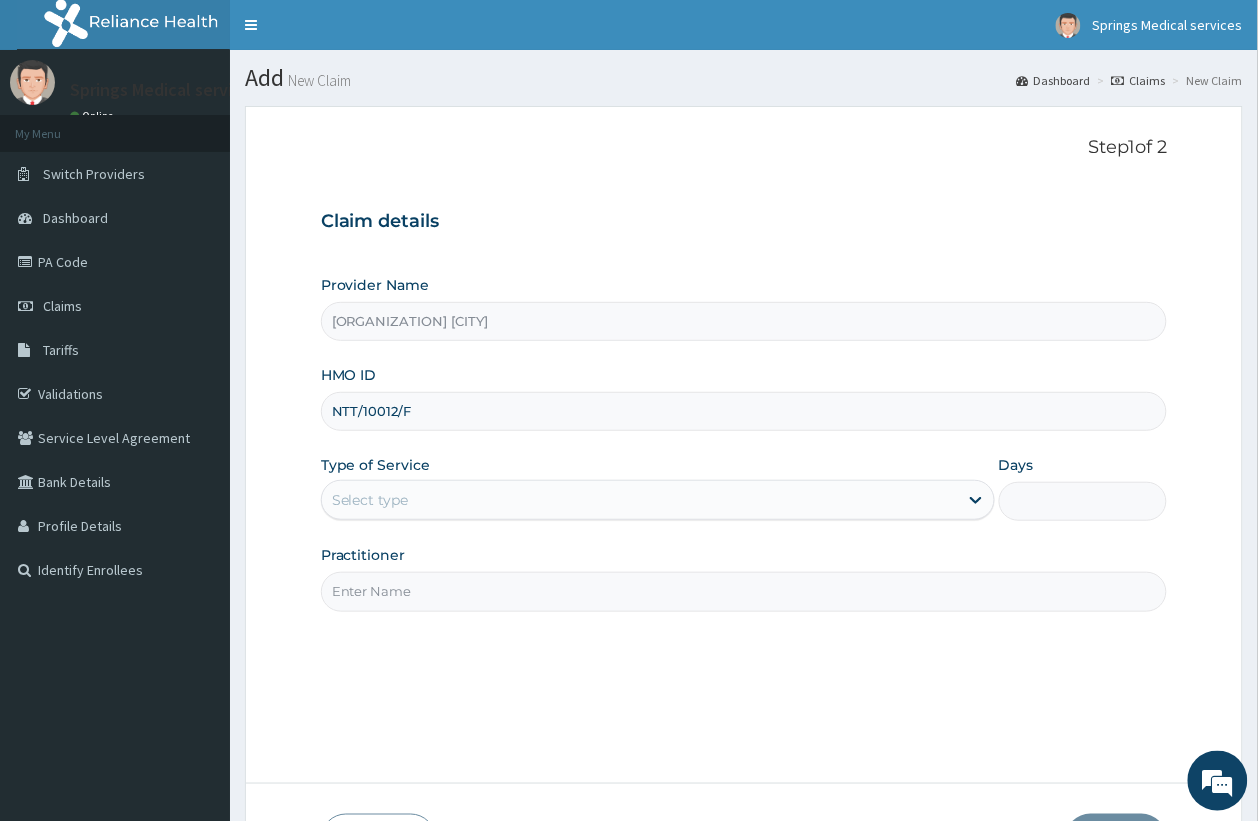 type on "NTT/10012/F" 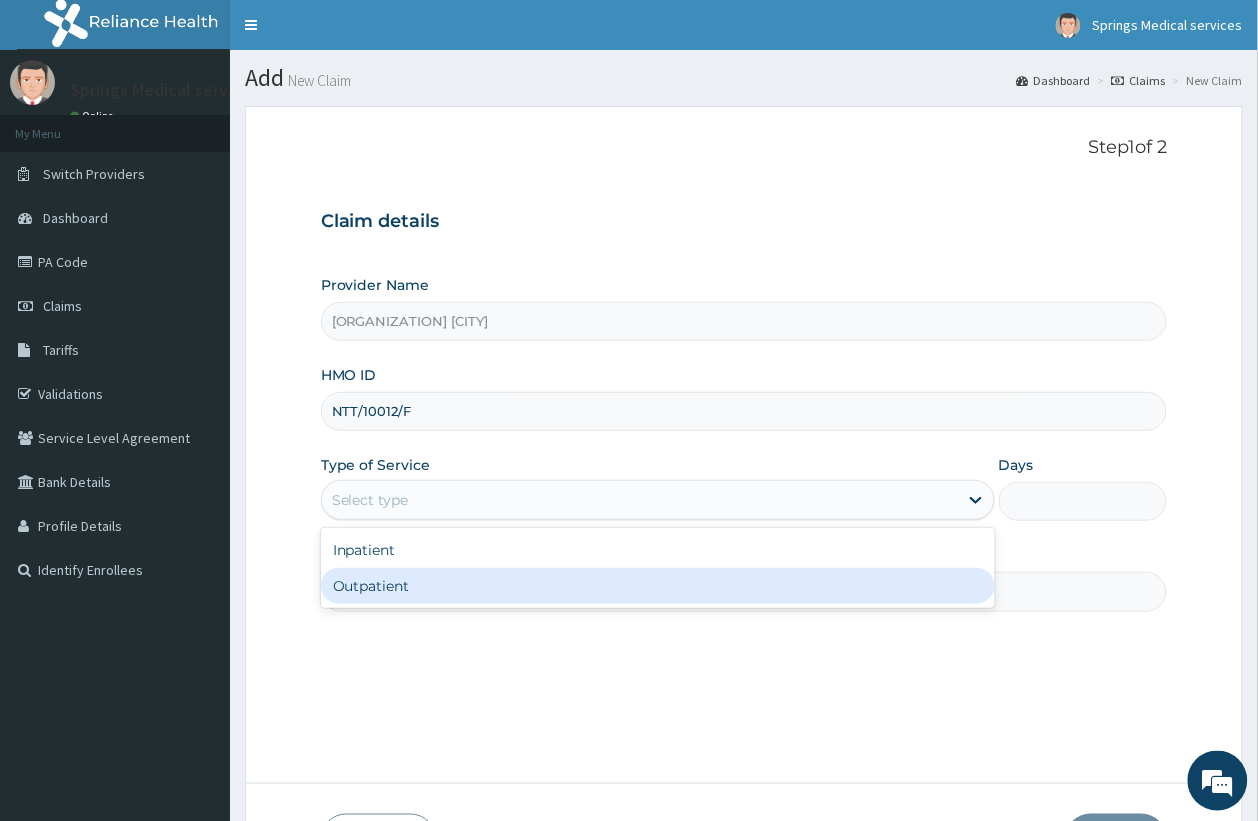 click on "Outpatient" at bounding box center [658, 586] 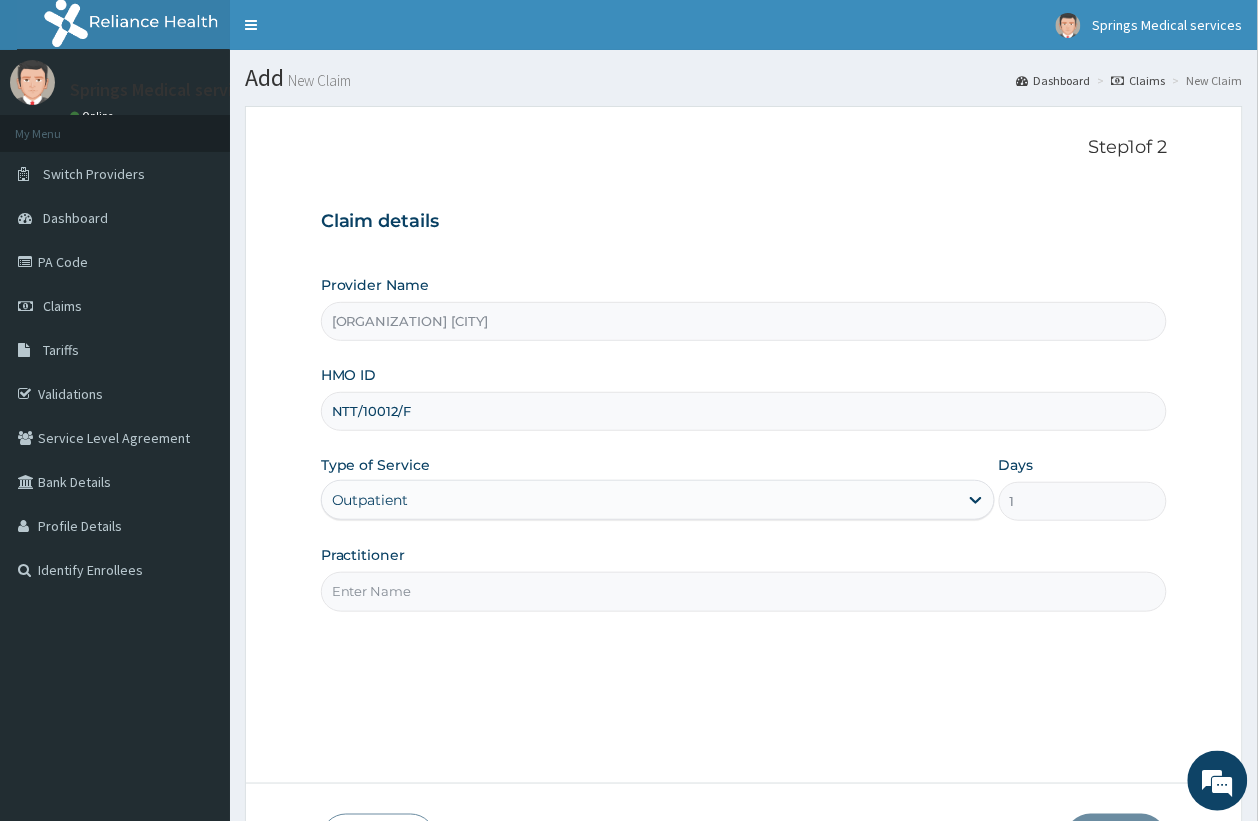 click on "Practitioner" at bounding box center (744, 591) 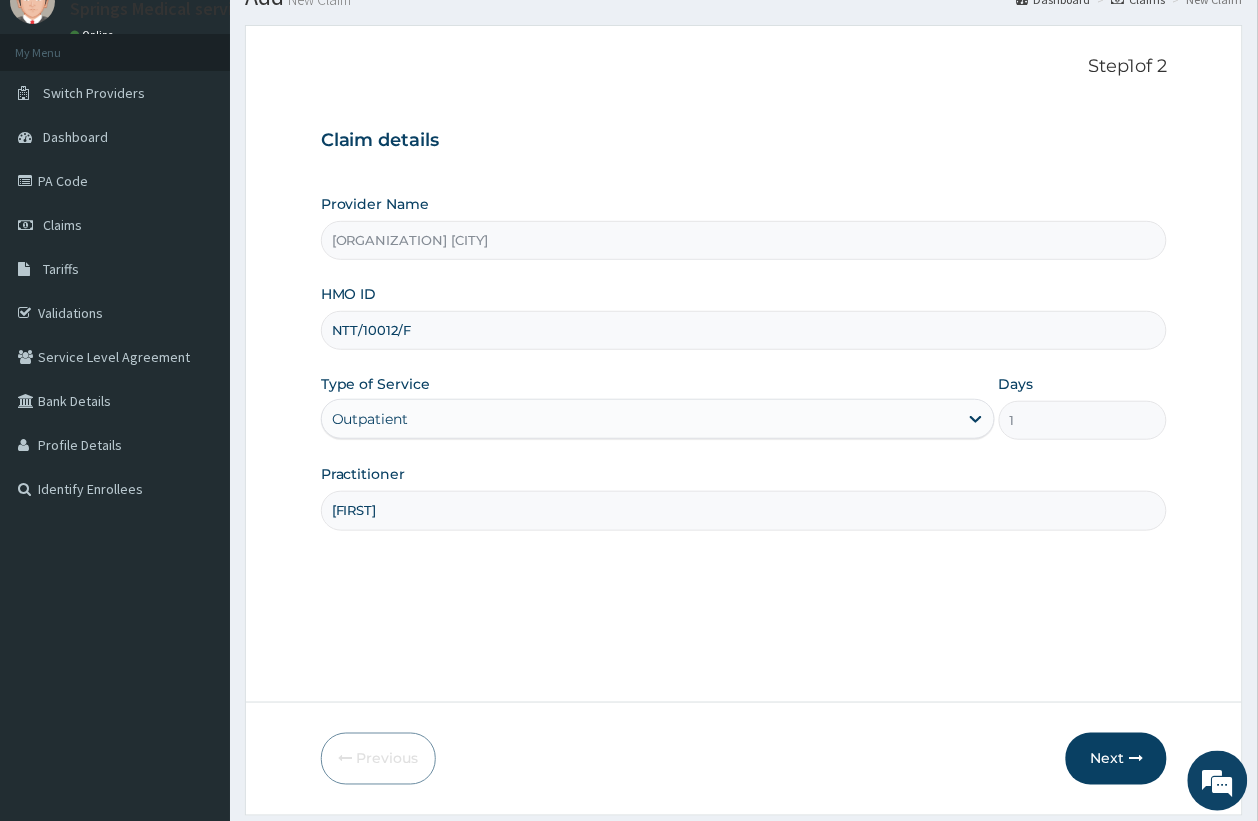 scroll, scrollTop: 125, scrollLeft: 0, axis: vertical 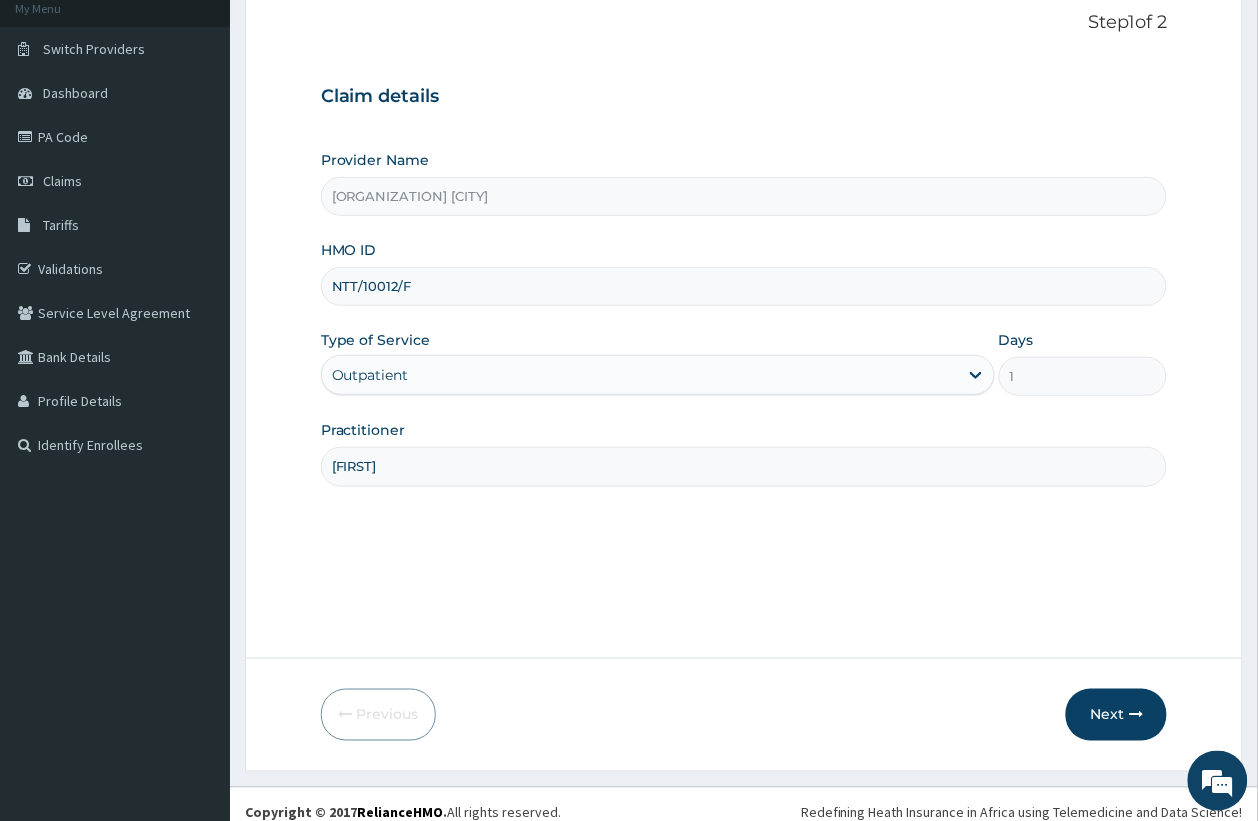 click on "Outpatient" at bounding box center (640, 375) 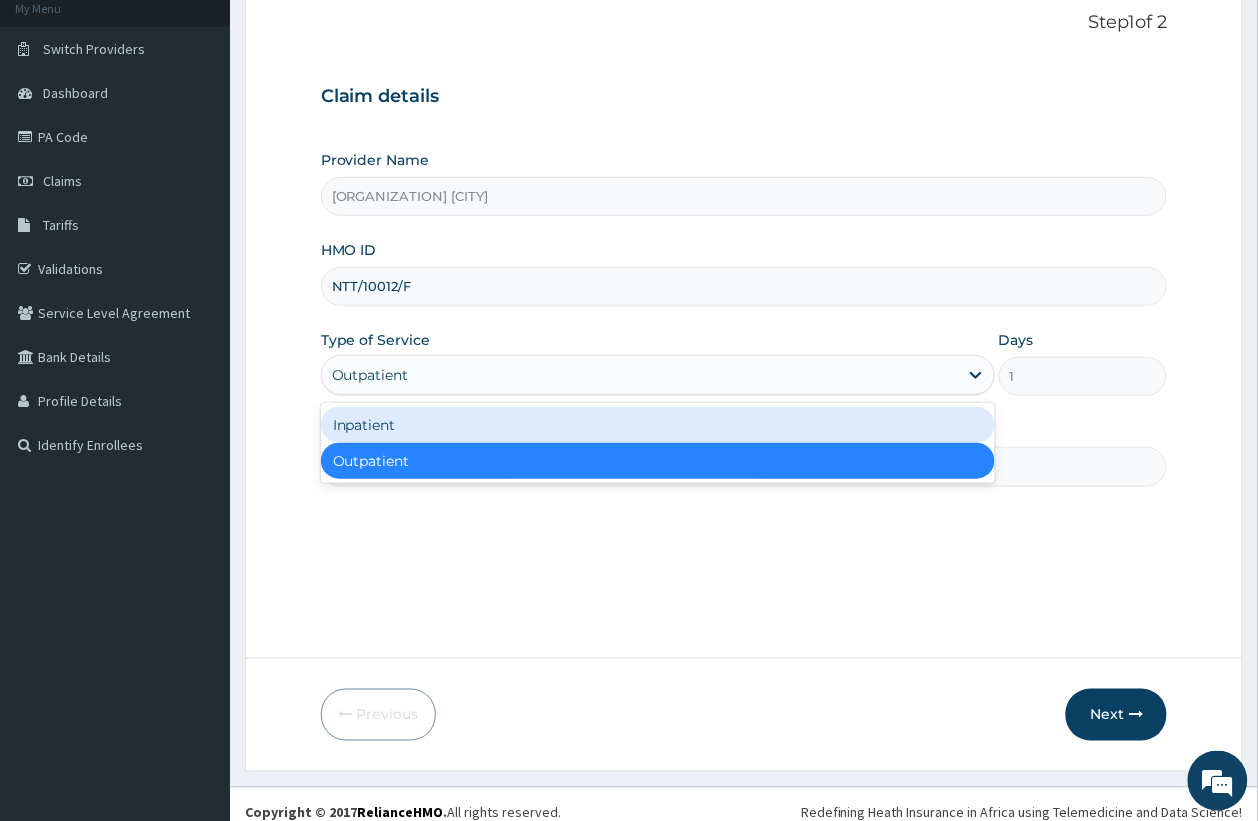 drag, startPoint x: 411, startPoint y: 433, endPoint x: 491, endPoint y: 423, distance: 80.622574 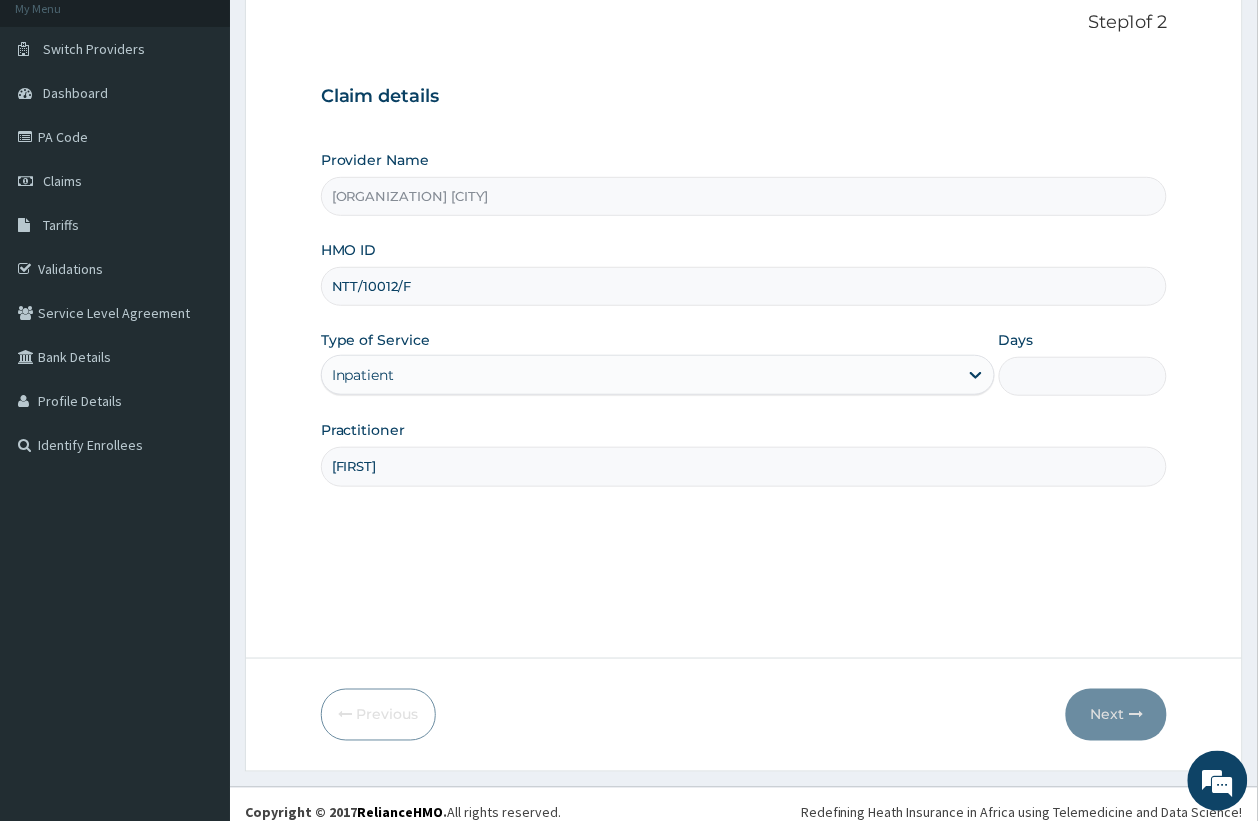 click on "Days" at bounding box center (1083, 376) 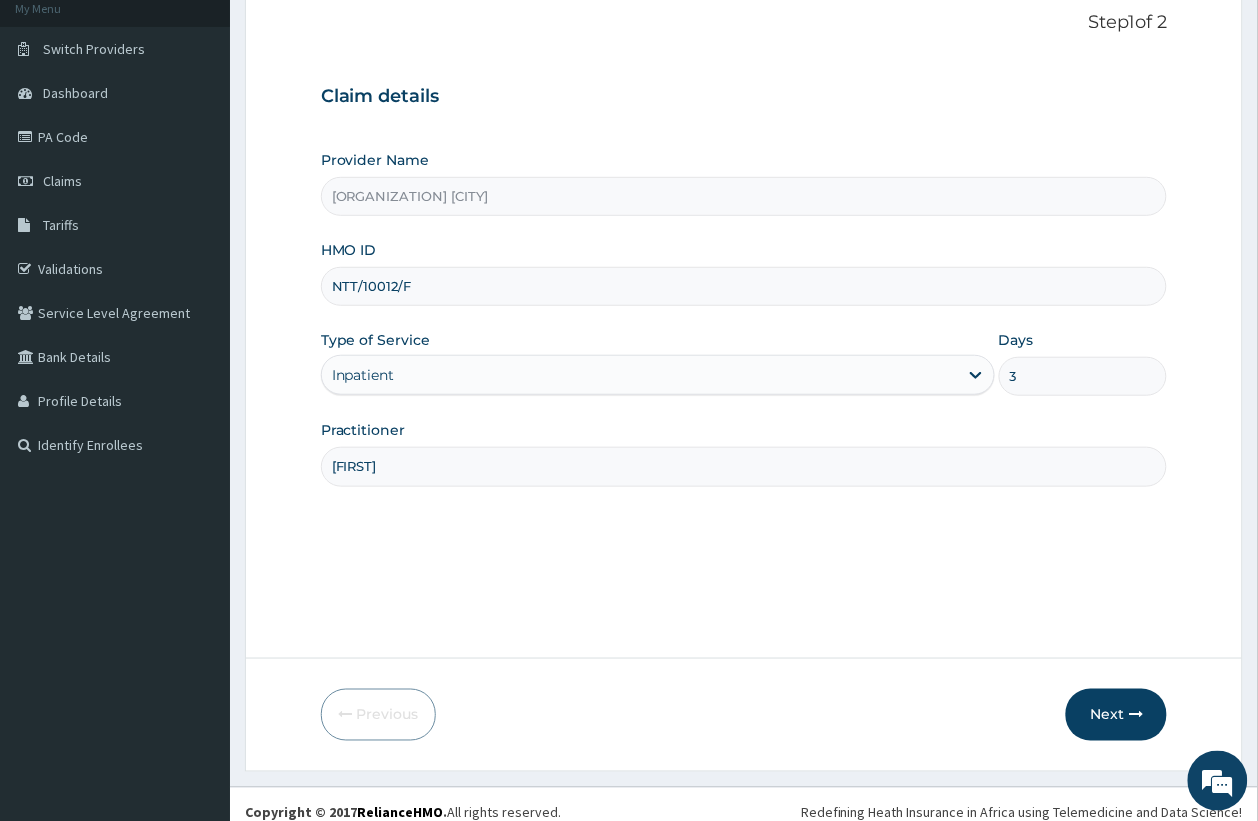 scroll, scrollTop: 0, scrollLeft: 0, axis: both 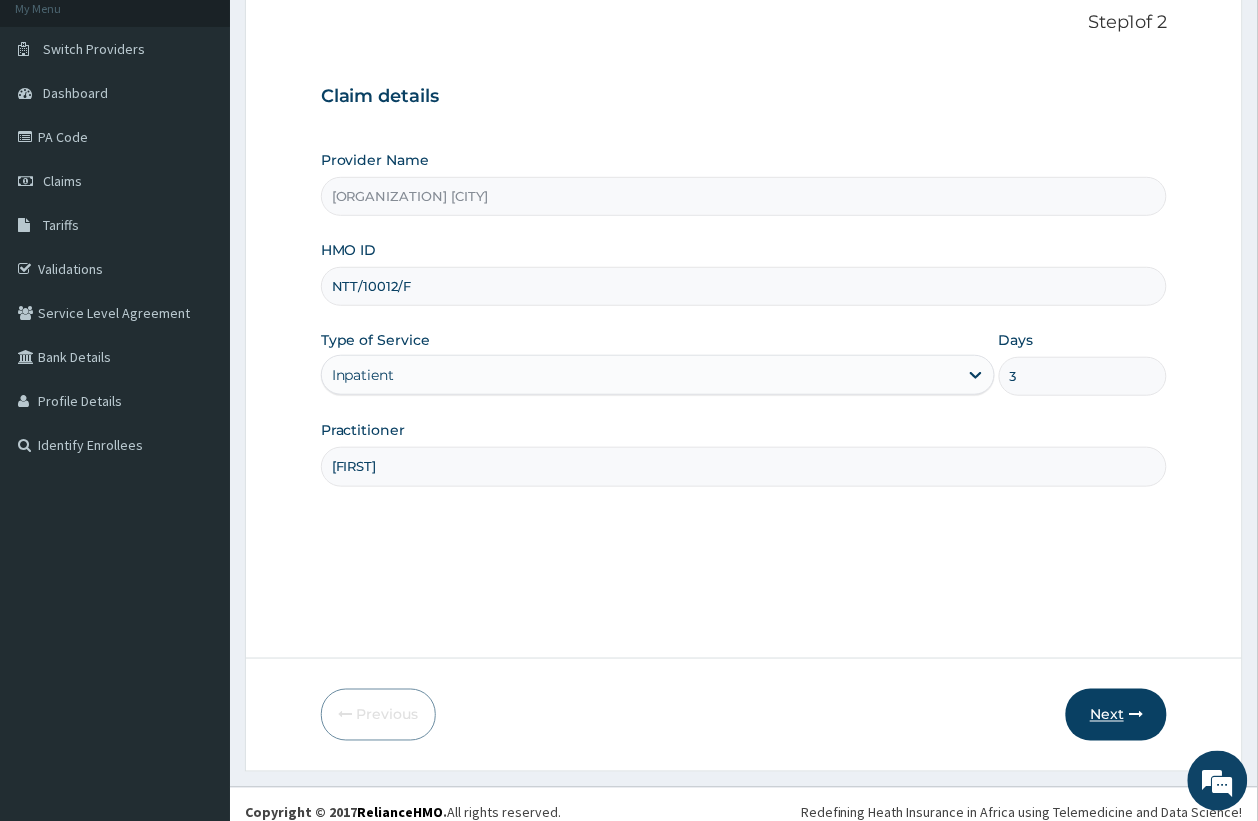 type on "3" 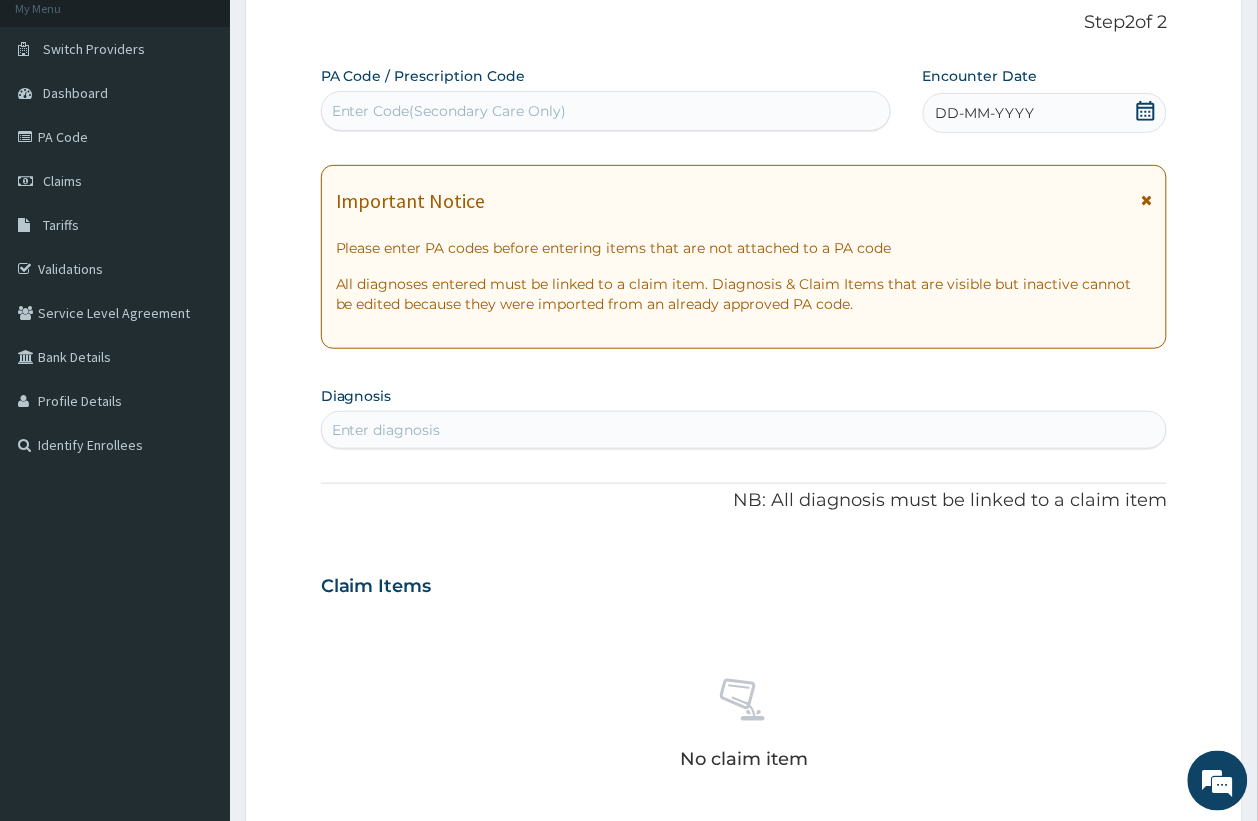 click on "Enter Code(Secondary Care Only)" at bounding box center [606, 111] 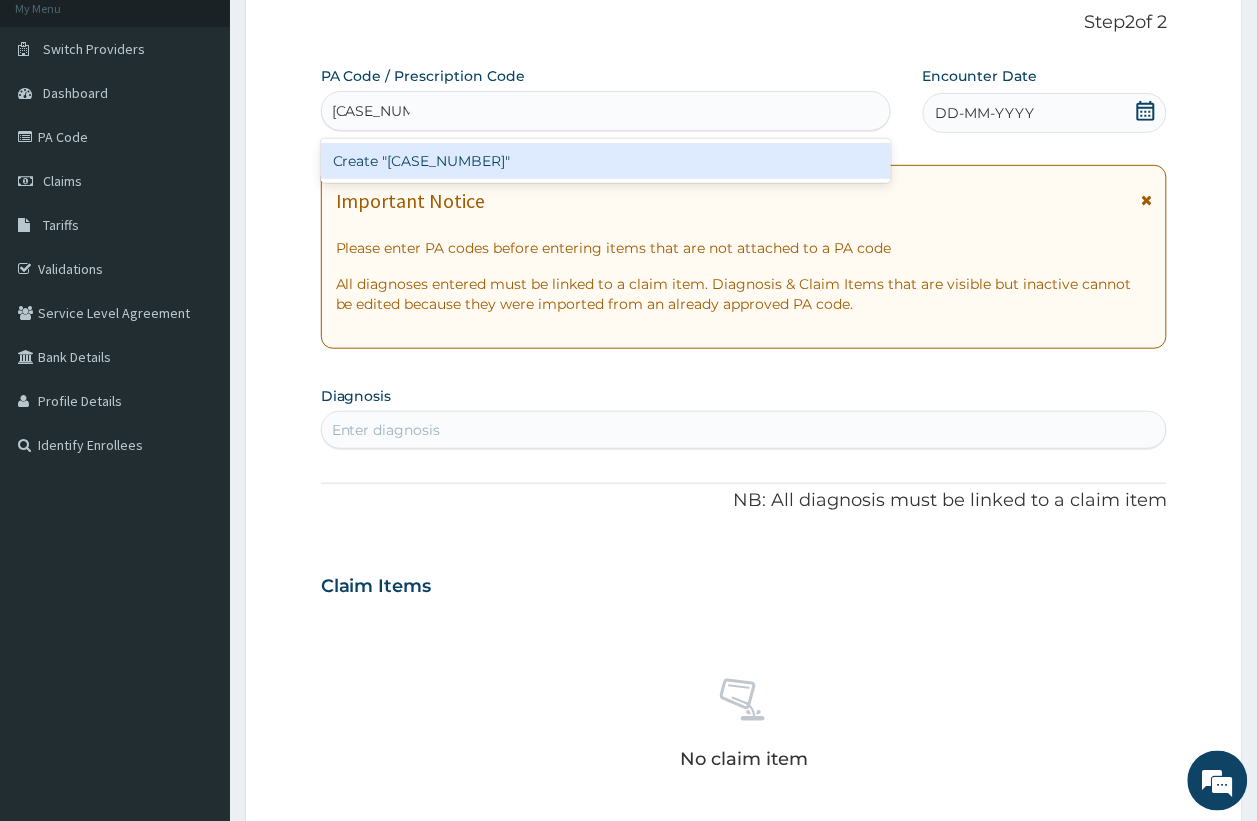 click on "Create "PA/A36564"" at bounding box center (606, 161) 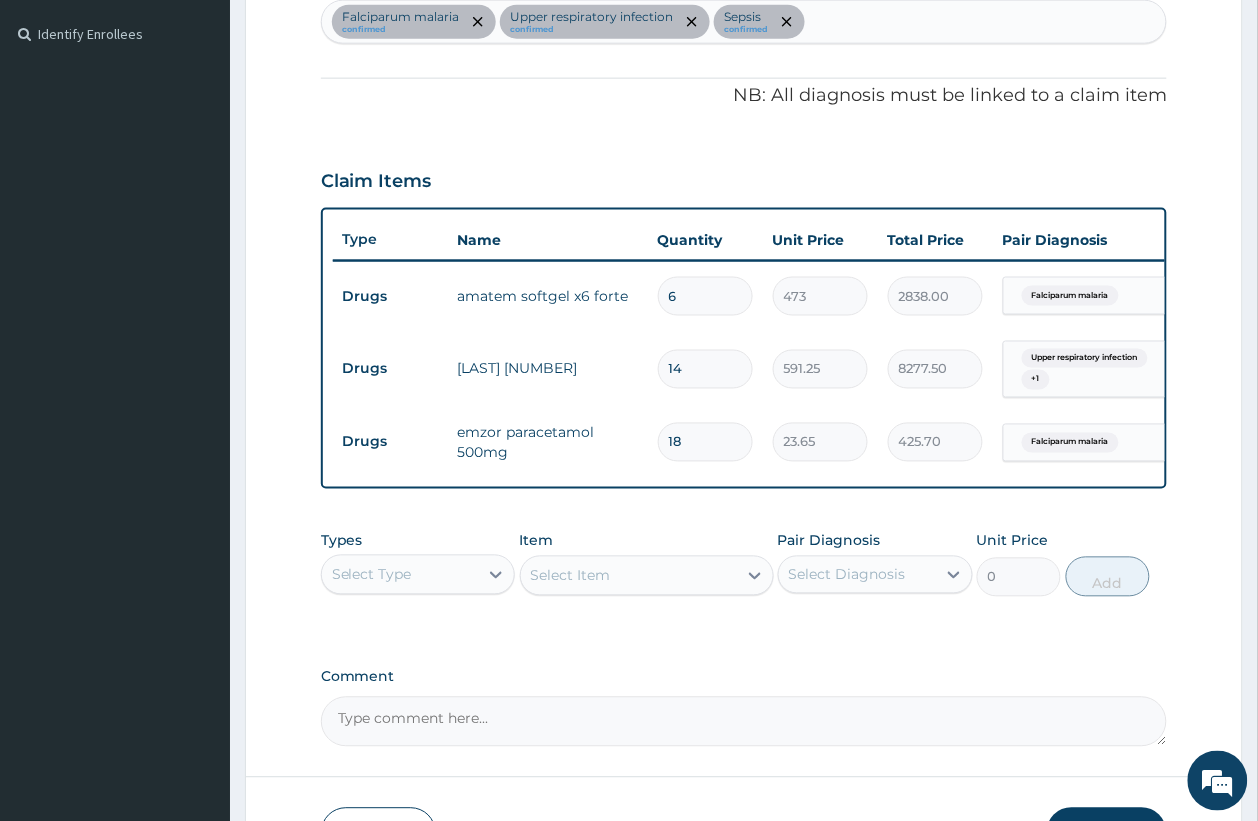 scroll, scrollTop: 625, scrollLeft: 0, axis: vertical 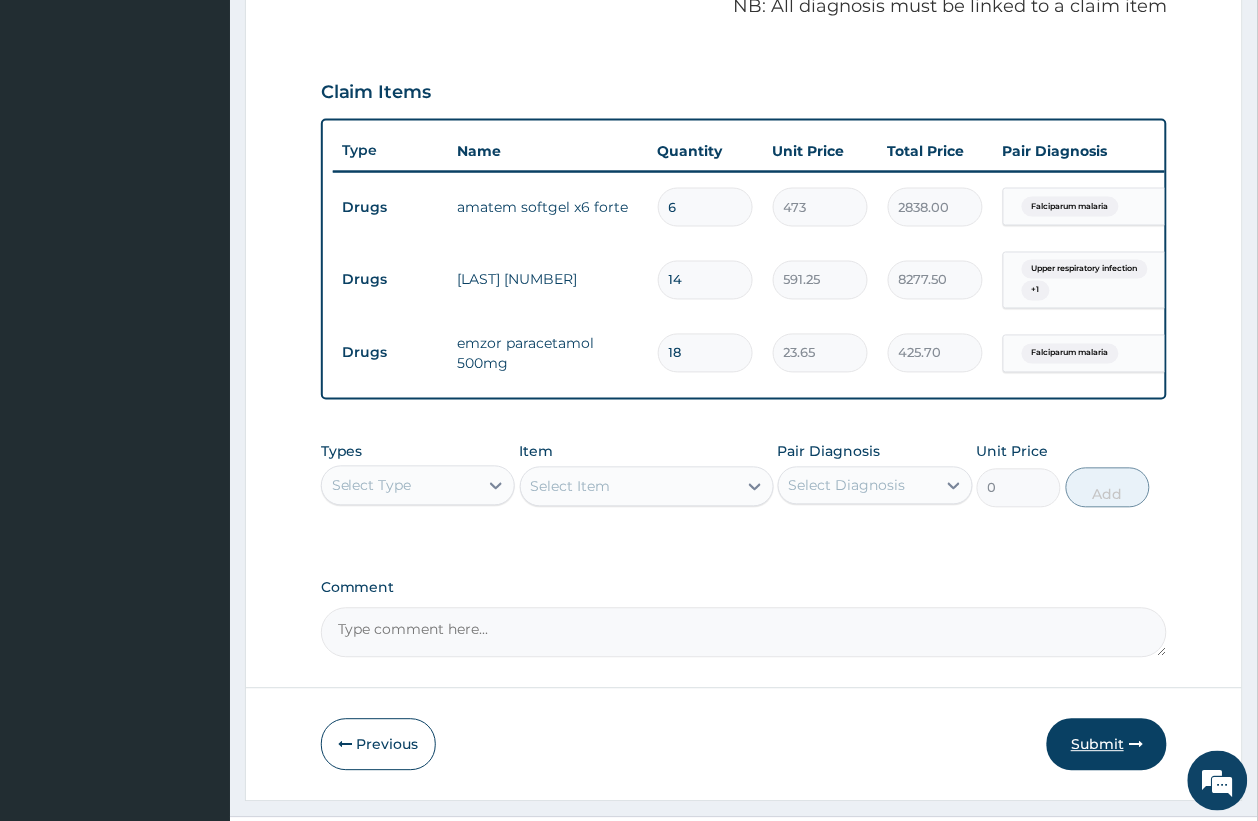 click on "Submit" at bounding box center (1107, 745) 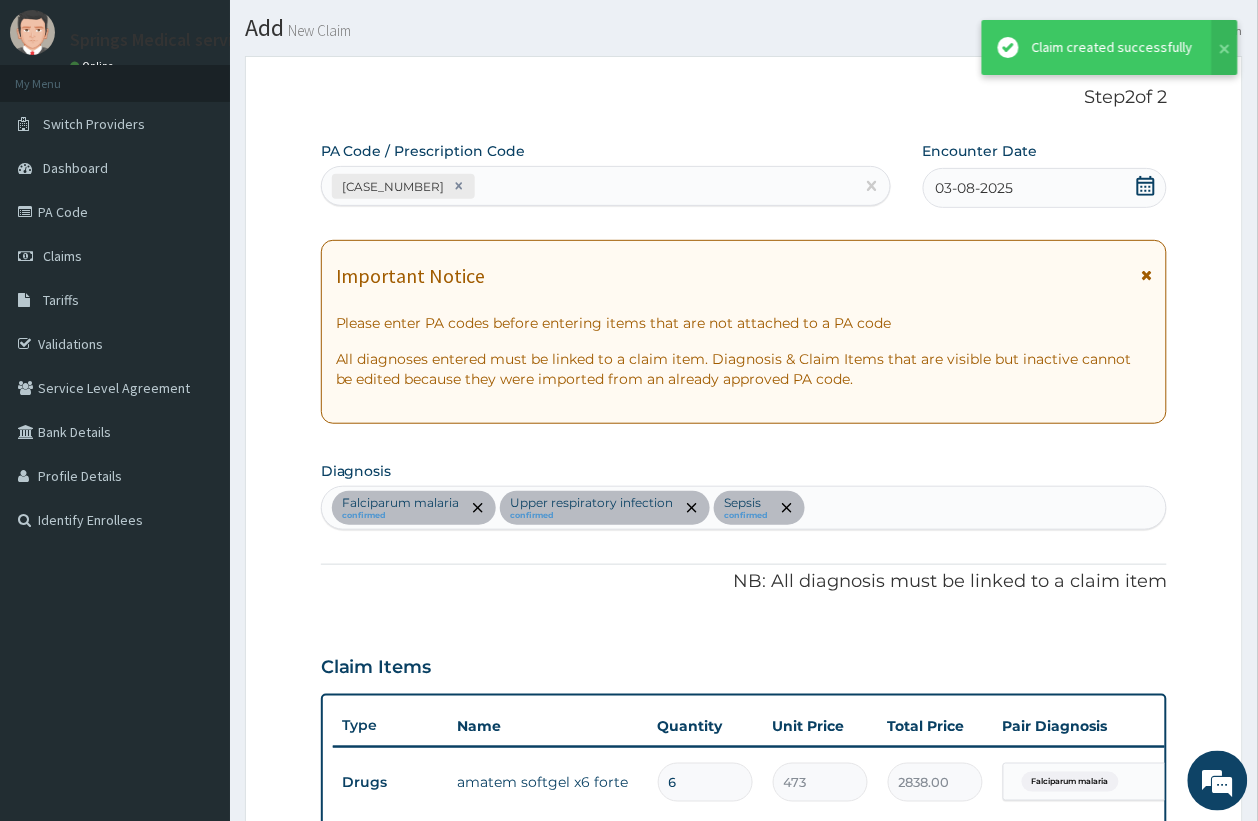 scroll, scrollTop: 625, scrollLeft: 0, axis: vertical 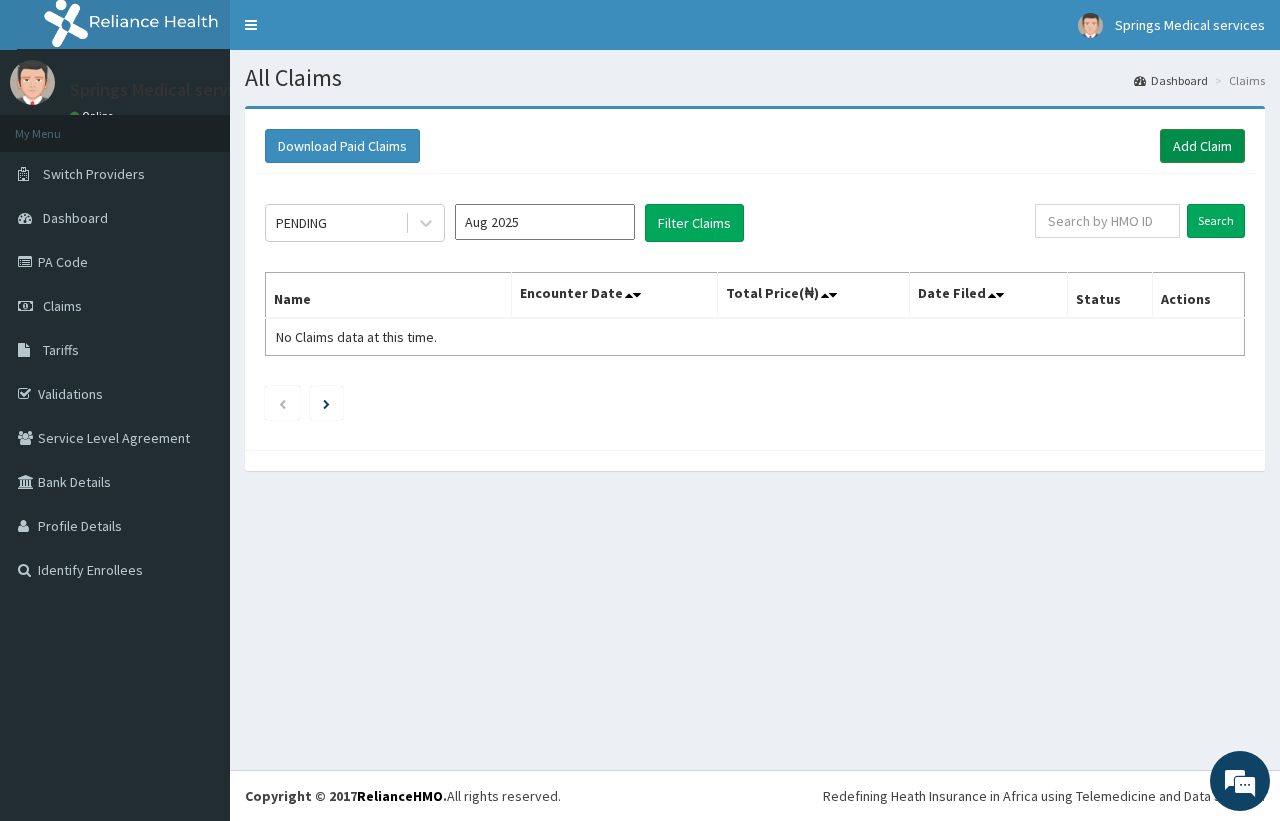 click on "Add Claim" at bounding box center [1202, 146] 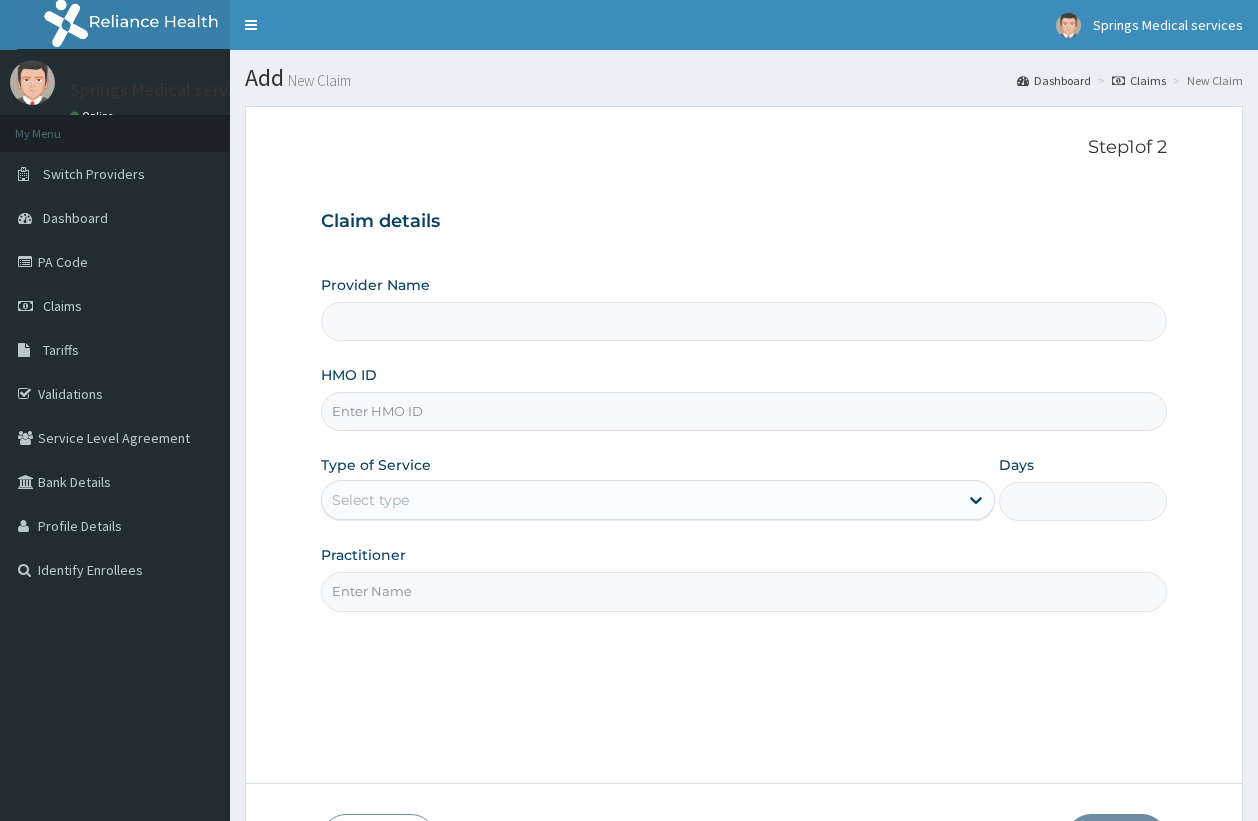 scroll, scrollTop: 0, scrollLeft: 0, axis: both 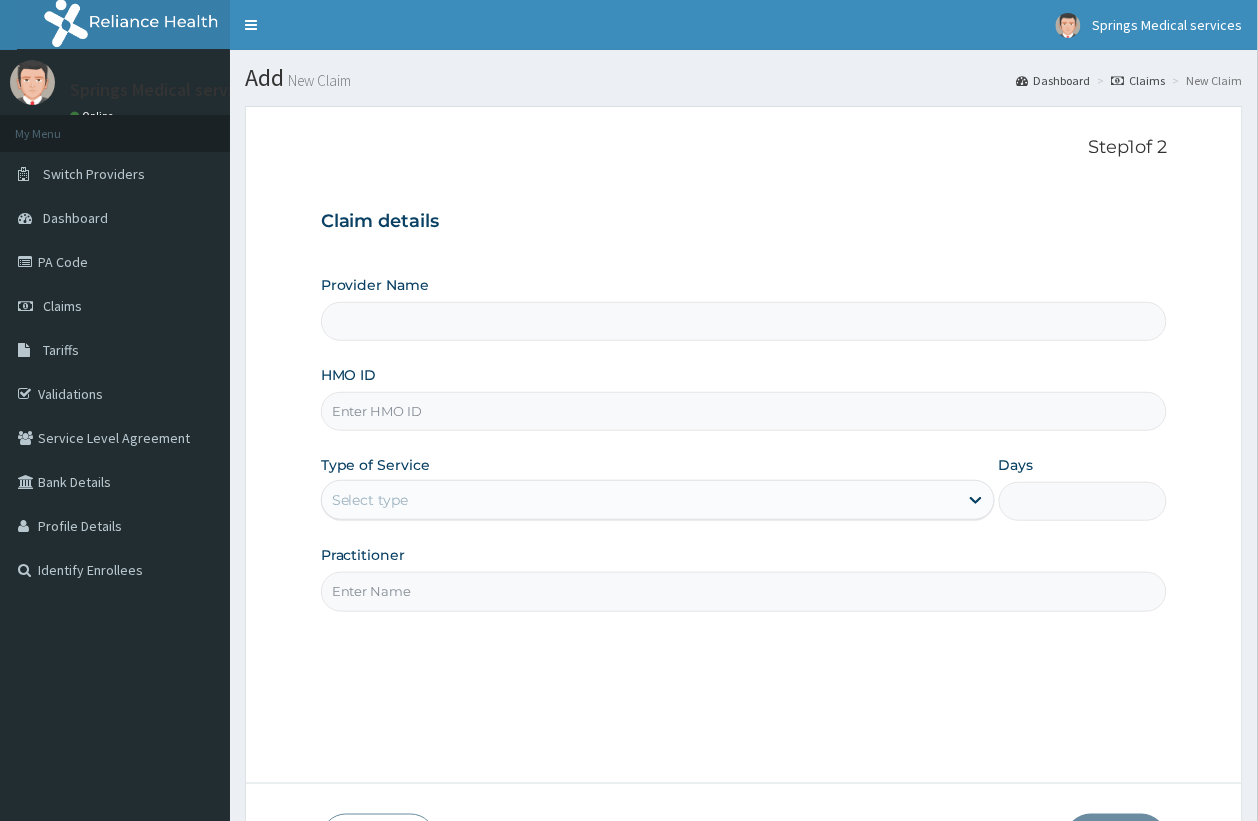 type on "[ORGANIZATION] [CITY]" 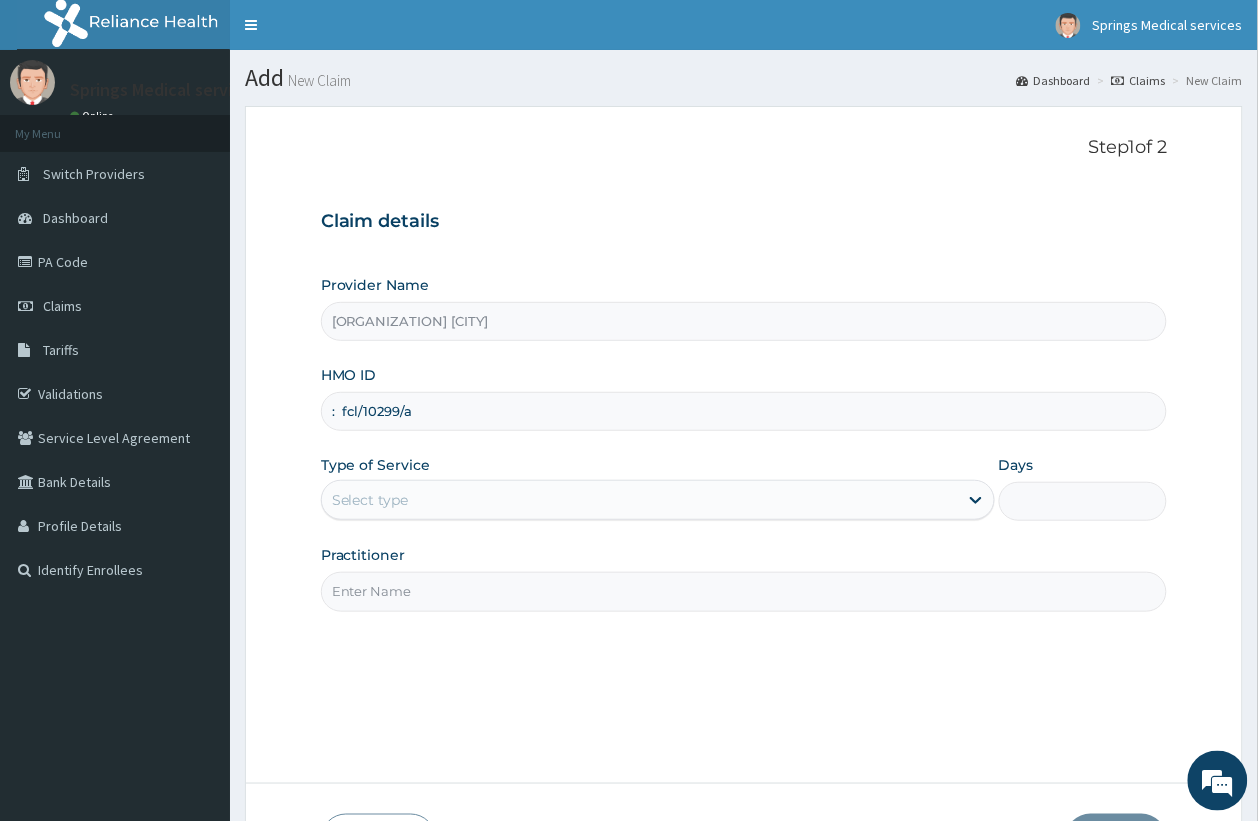 click on ":  fcl/10299/a" at bounding box center [744, 411] 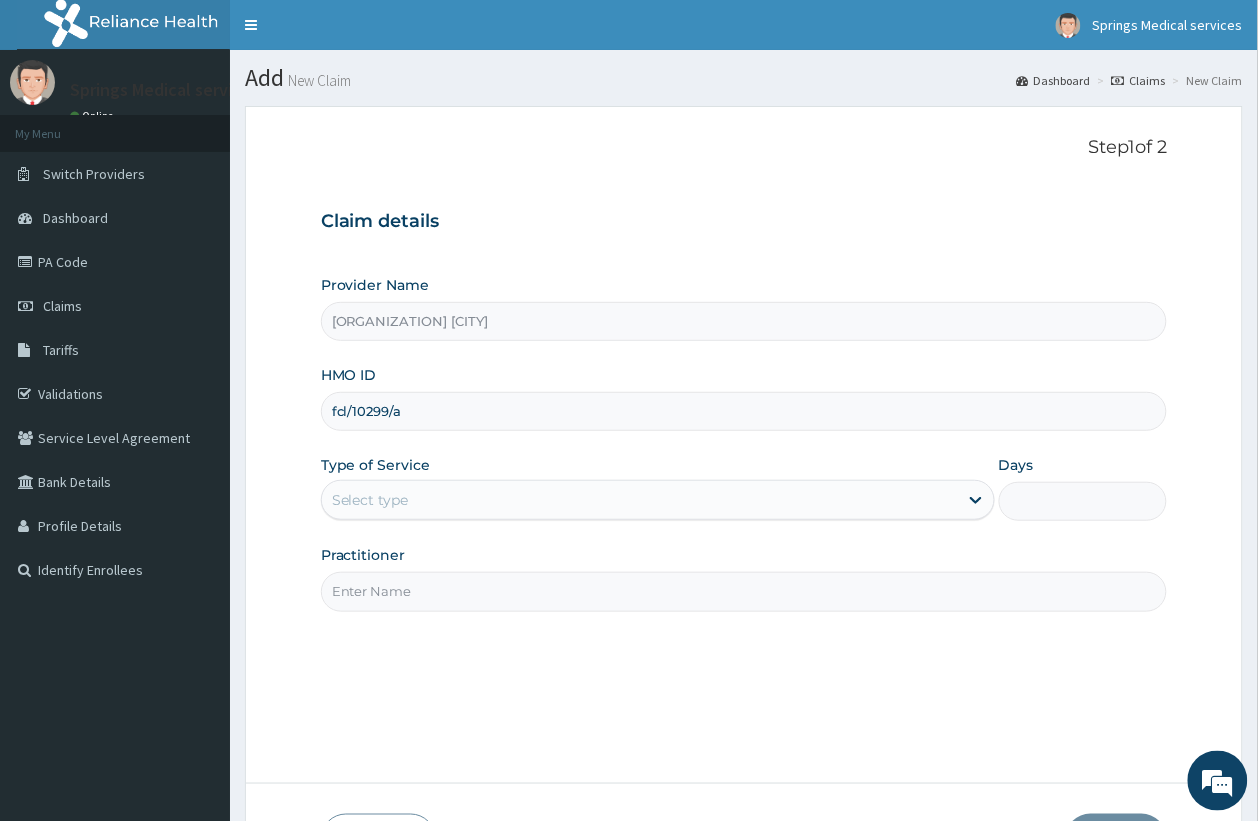 type on "fcl/10299/a" 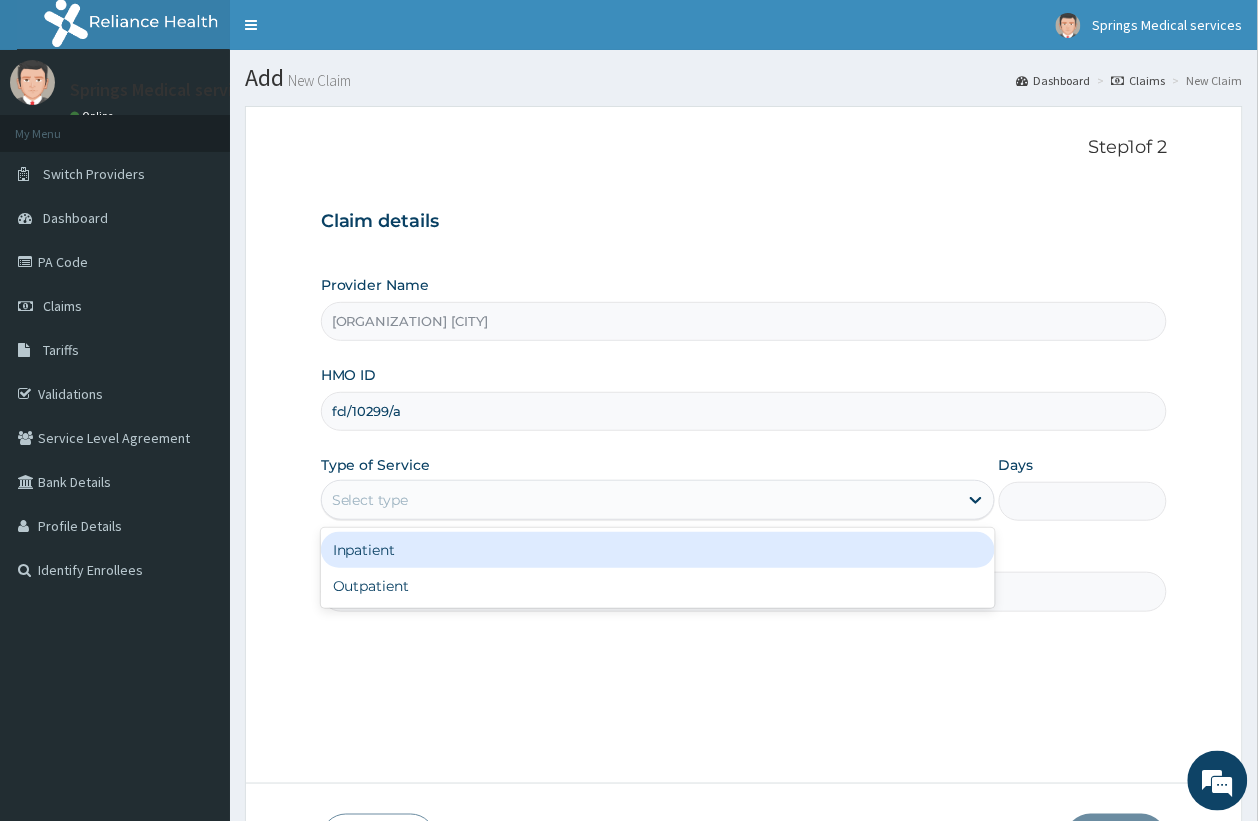 click on "Select type" at bounding box center (370, 500) 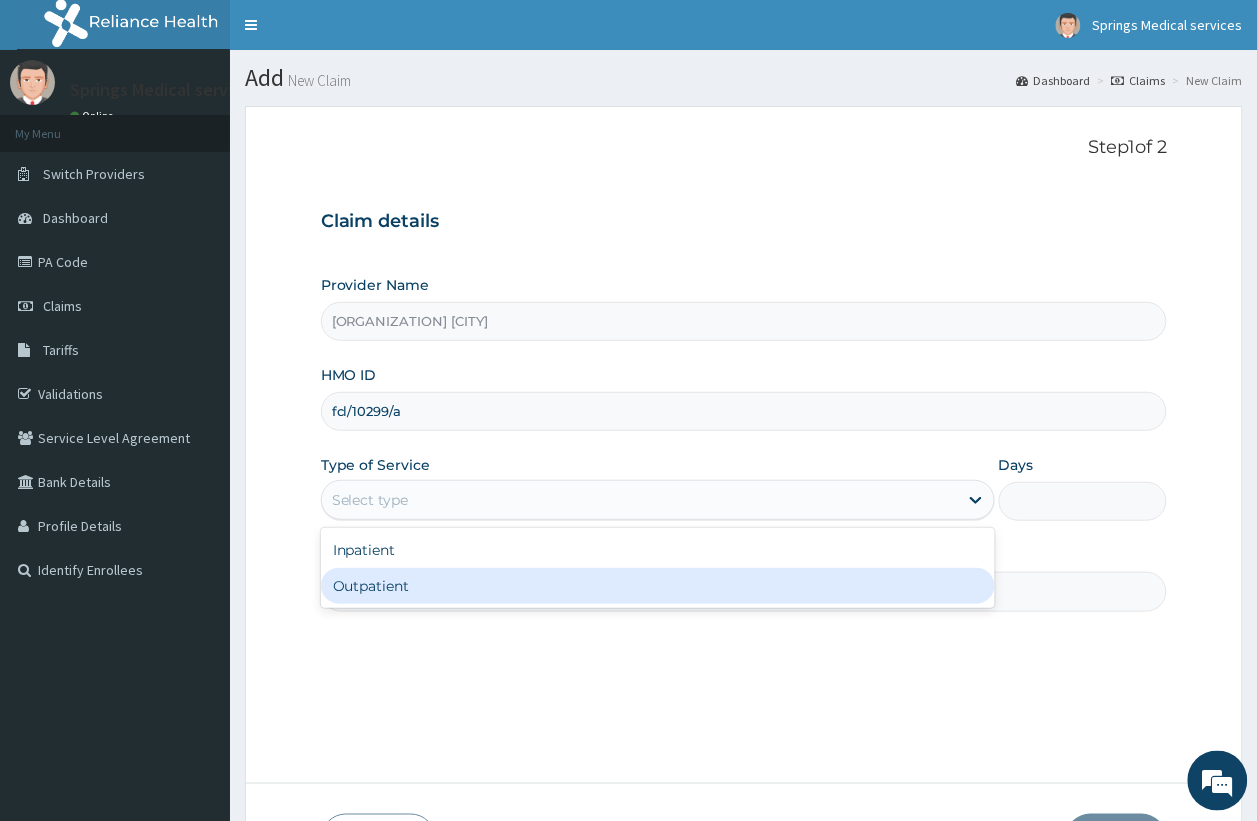 click on "Outpatient" at bounding box center [658, 586] 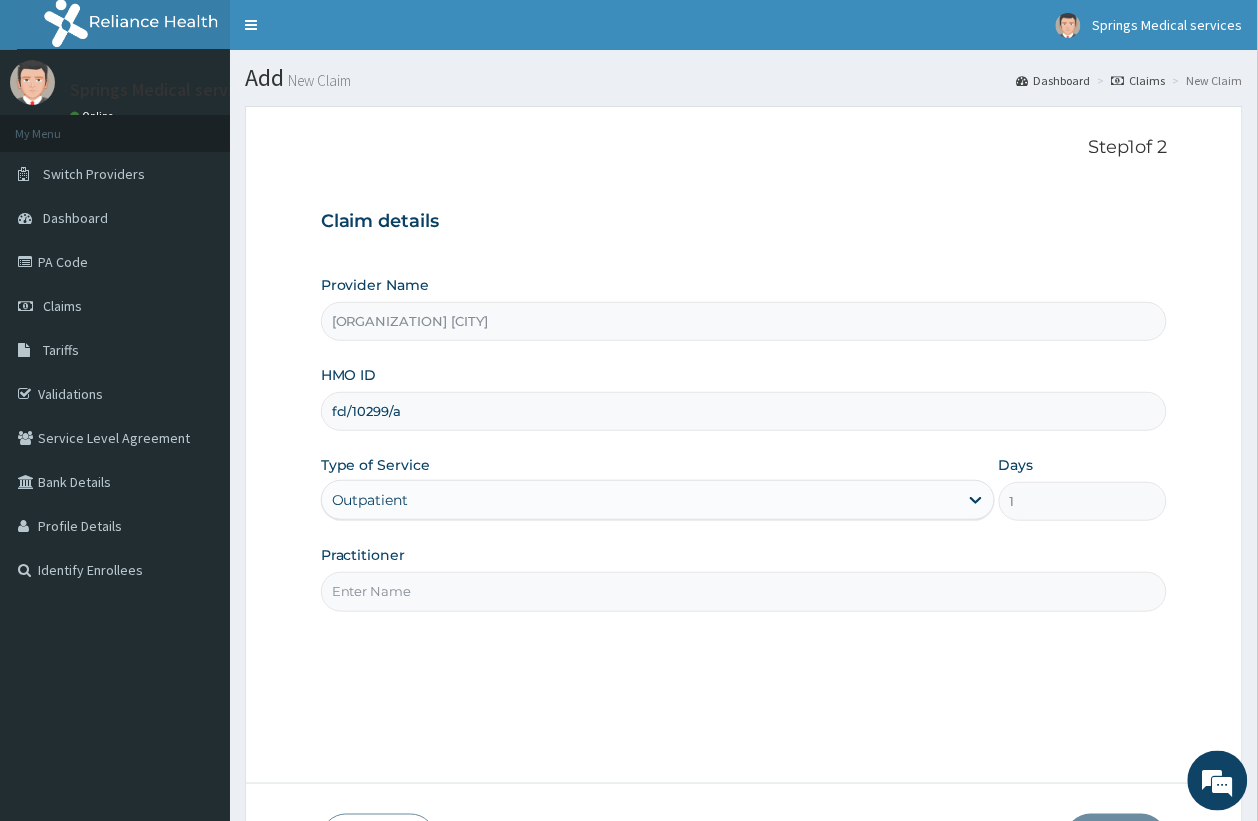 click on "Practitioner" at bounding box center [744, 591] 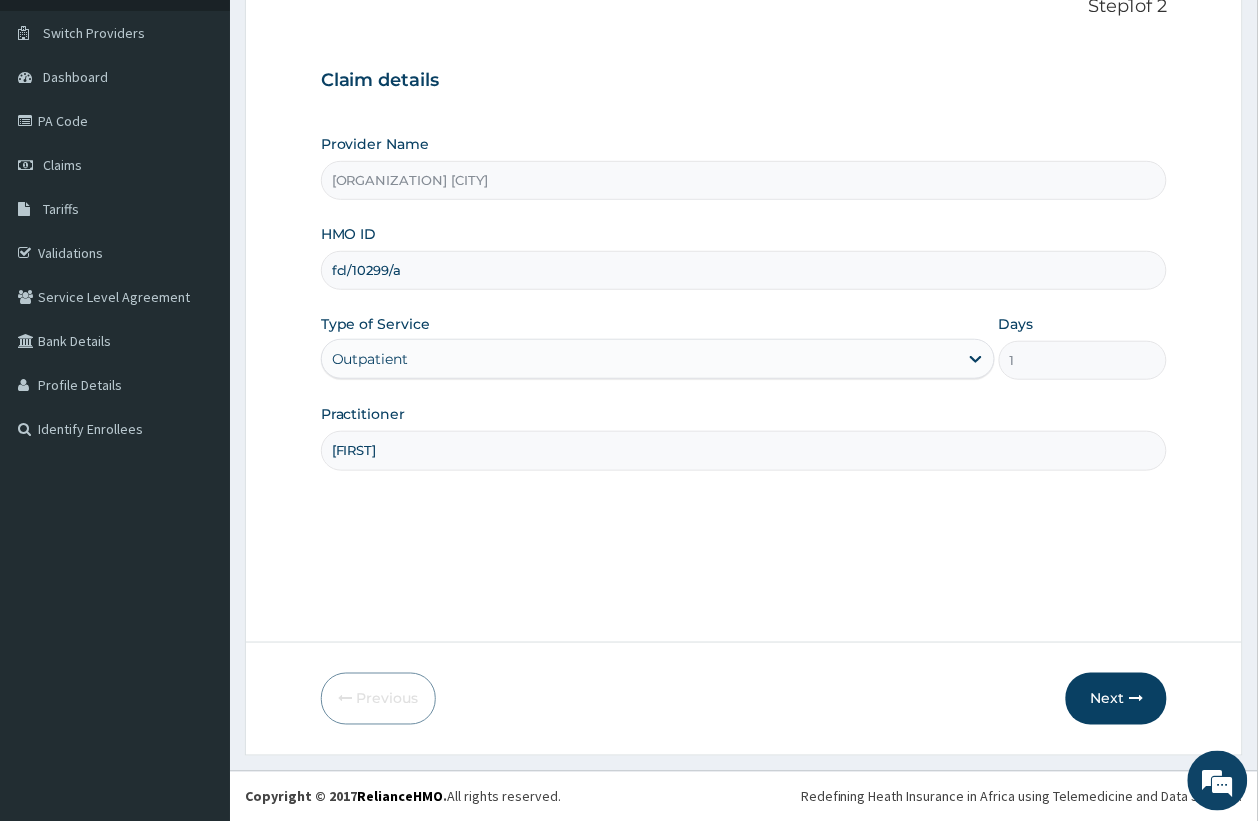 scroll, scrollTop: 142, scrollLeft: 0, axis: vertical 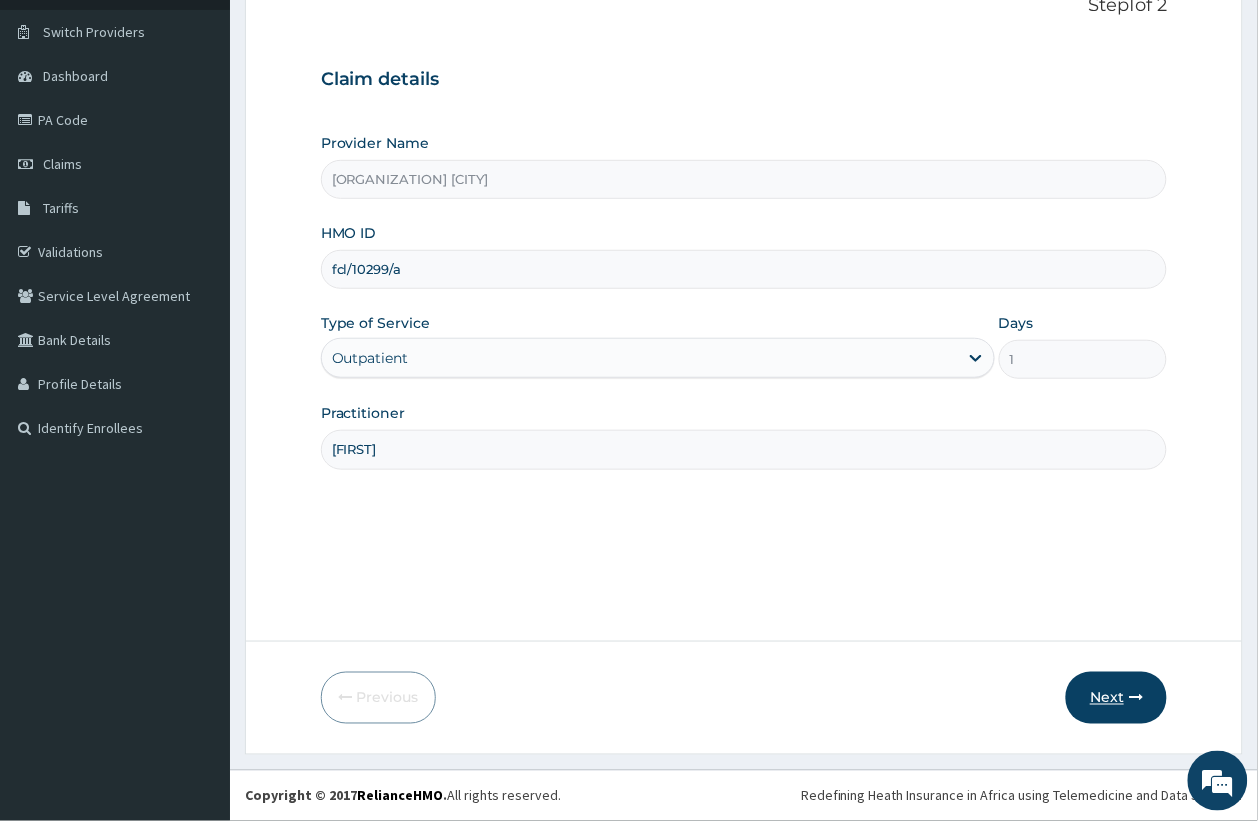 click on "Next" at bounding box center (1116, 698) 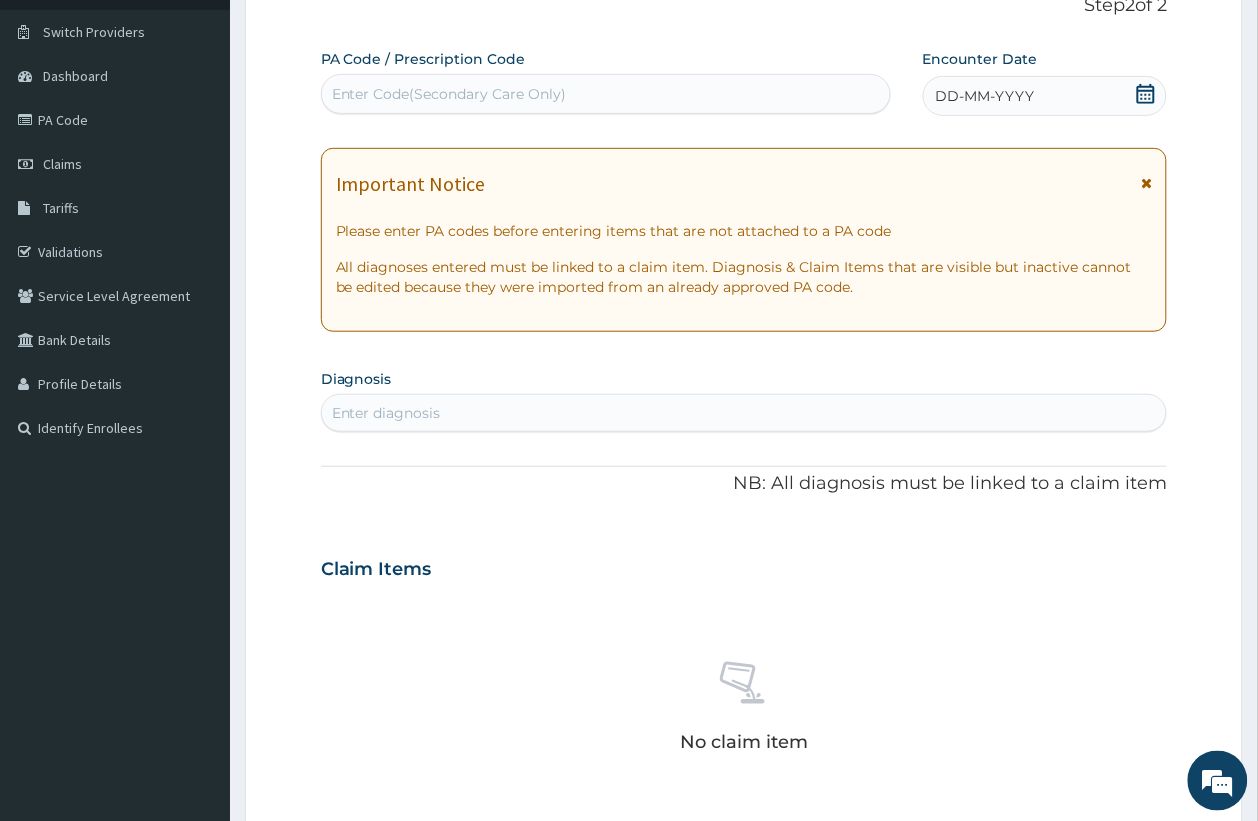 scroll, scrollTop: 0, scrollLeft: 0, axis: both 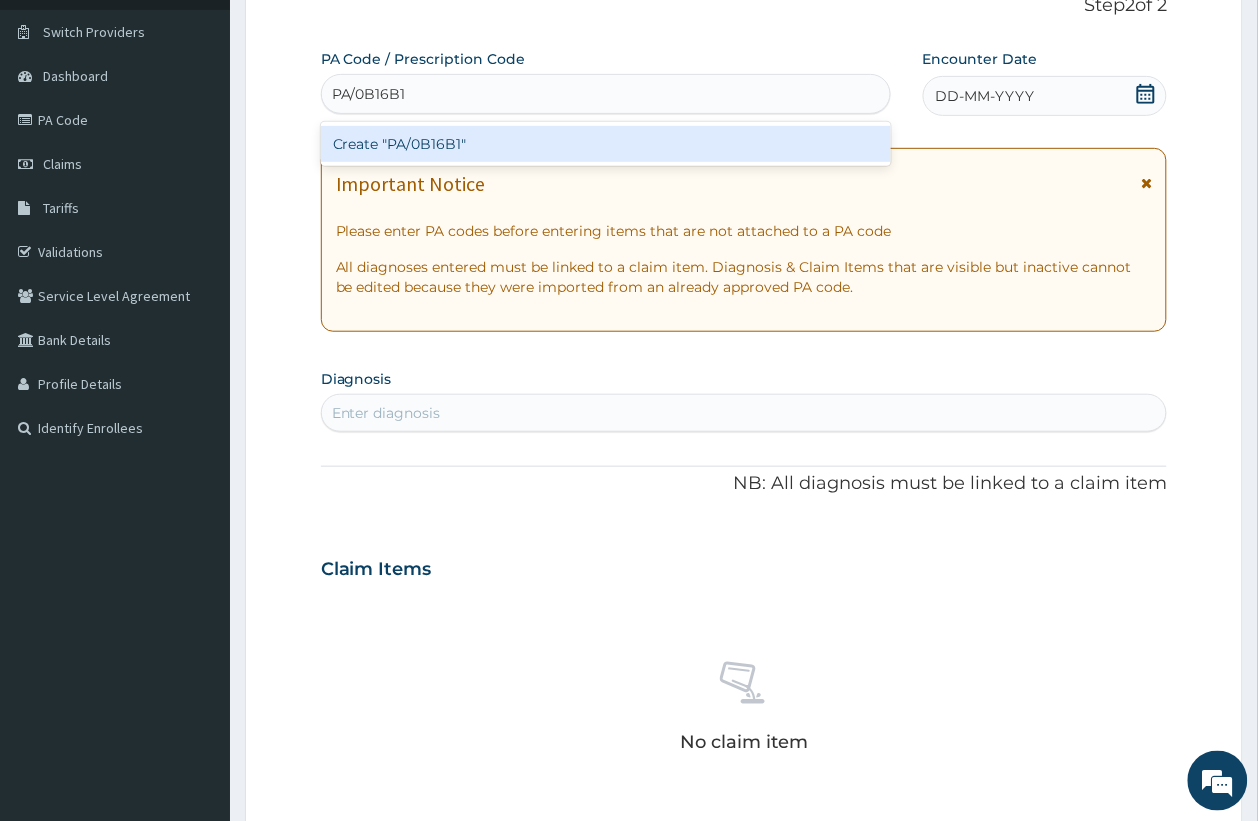 click on "Create "PA/0B16B1"" at bounding box center (606, 144) 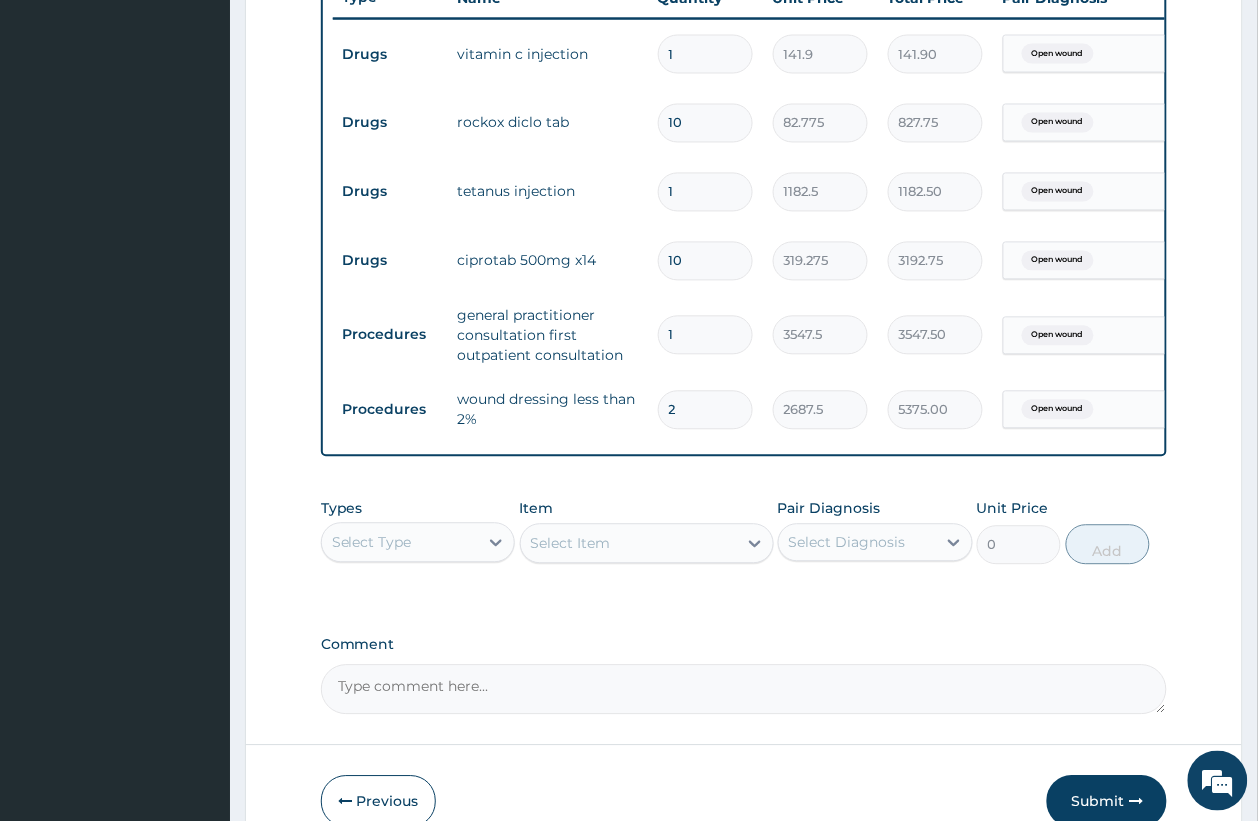 scroll, scrollTop: 902, scrollLeft: 0, axis: vertical 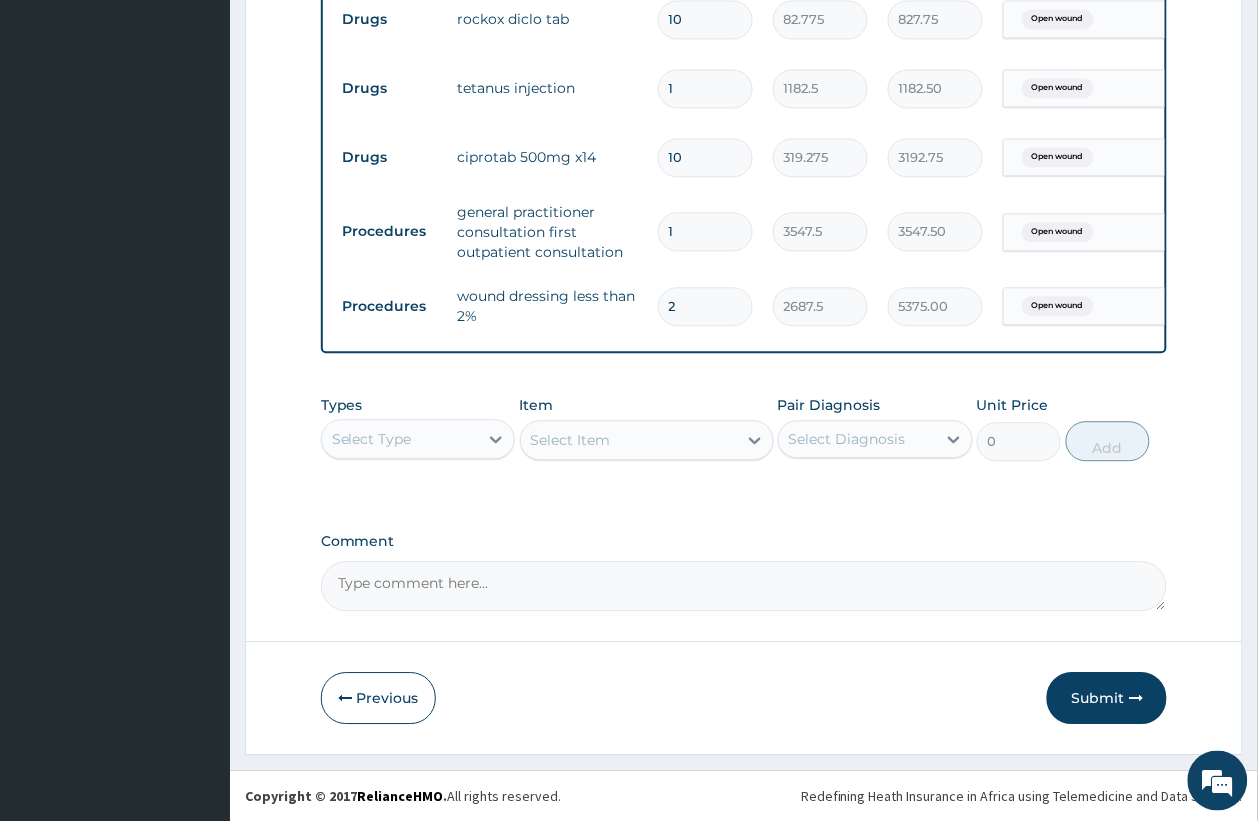 drag, startPoint x: 685, startPoint y: 291, endPoint x: 632, endPoint y: 310, distance: 56.302753 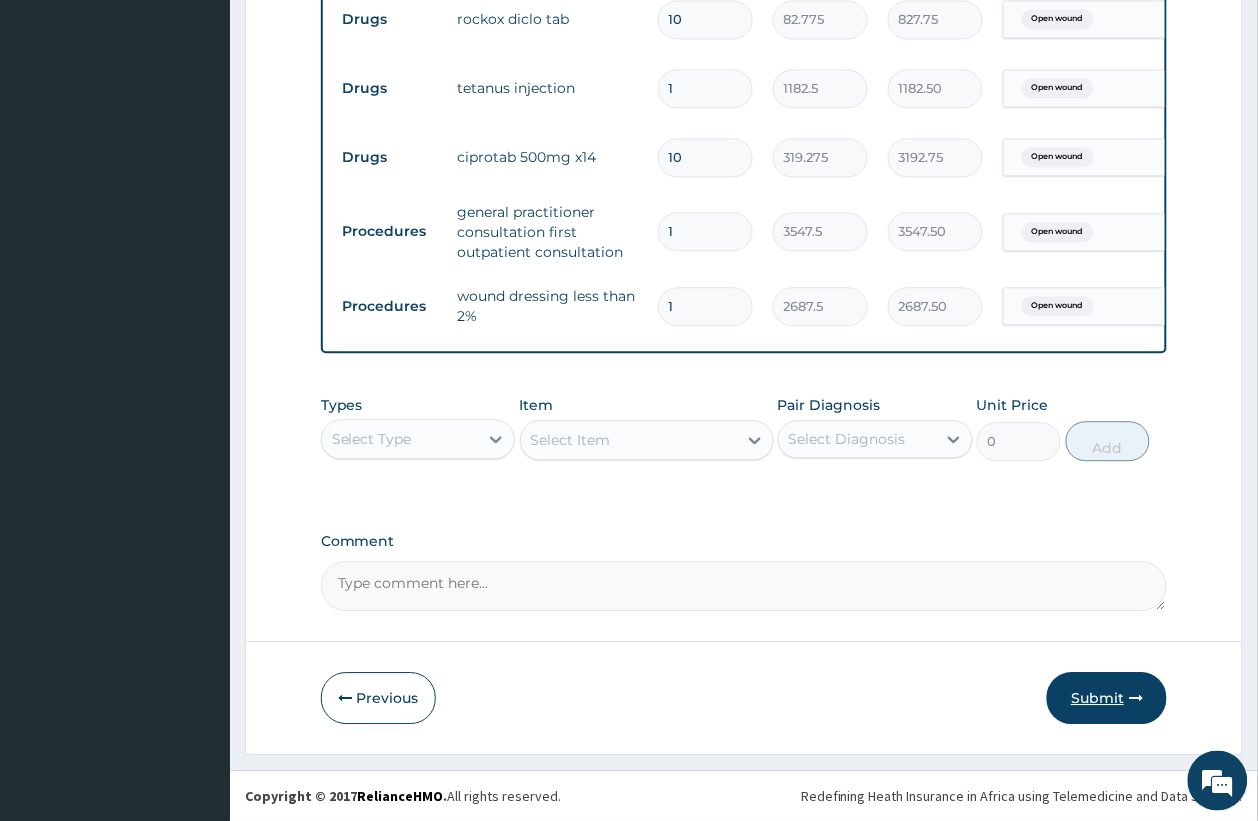 type on "1" 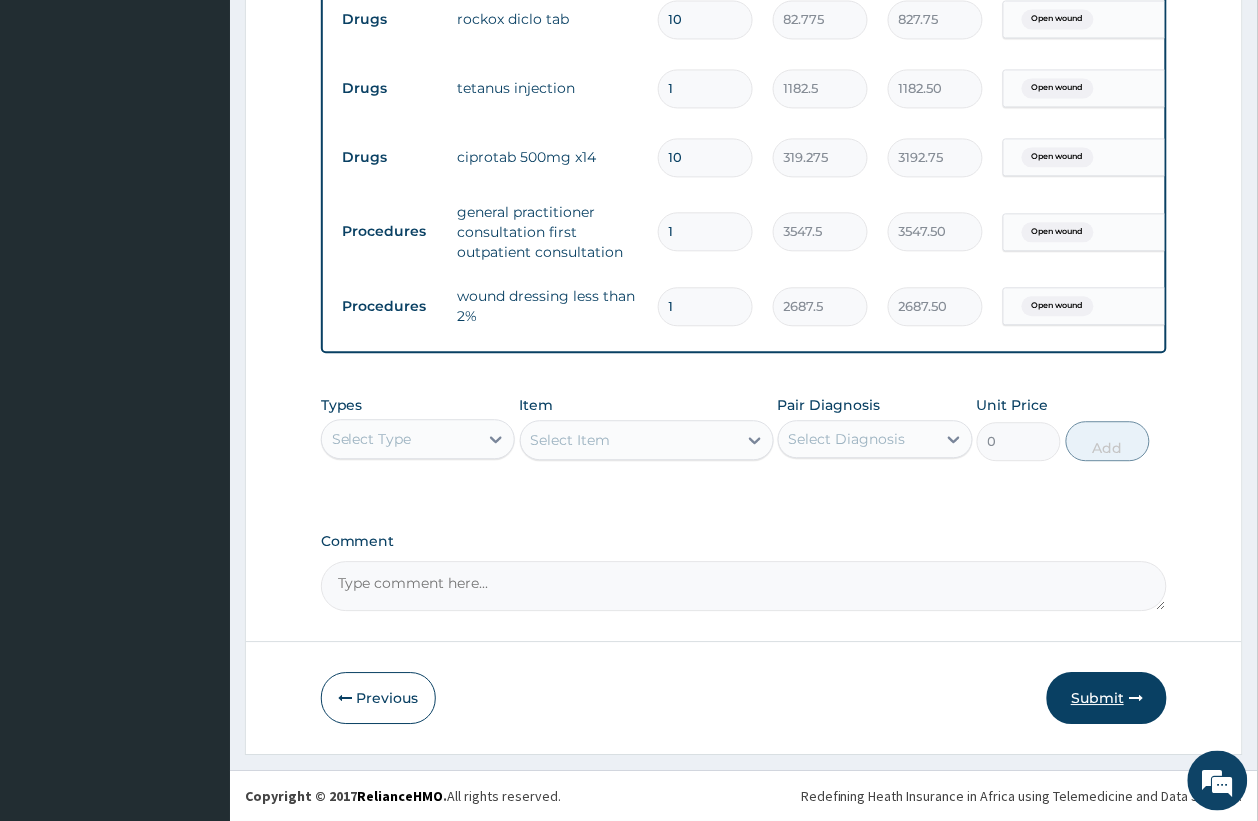 click on "Submit" at bounding box center (1107, 698) 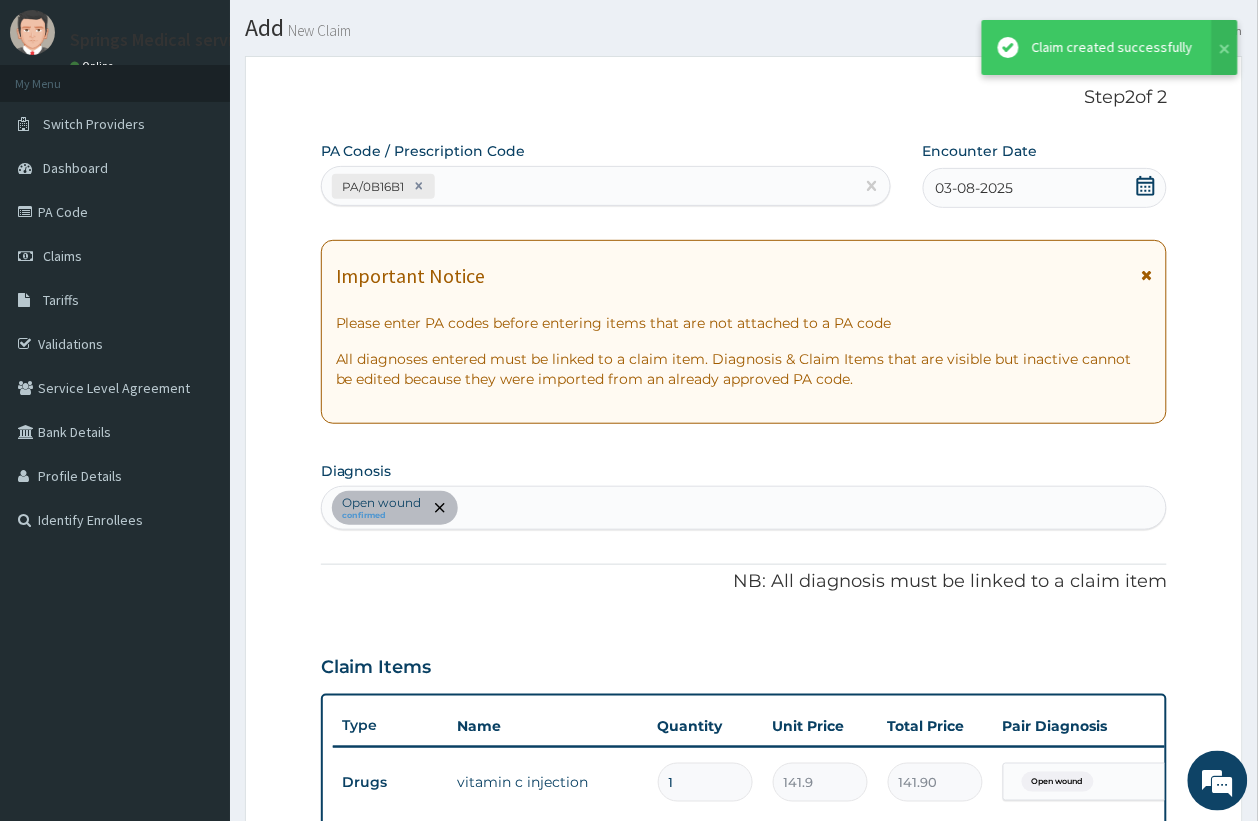 scroll, scrollTop: 902, scrollLeft: 0, axis: vertical 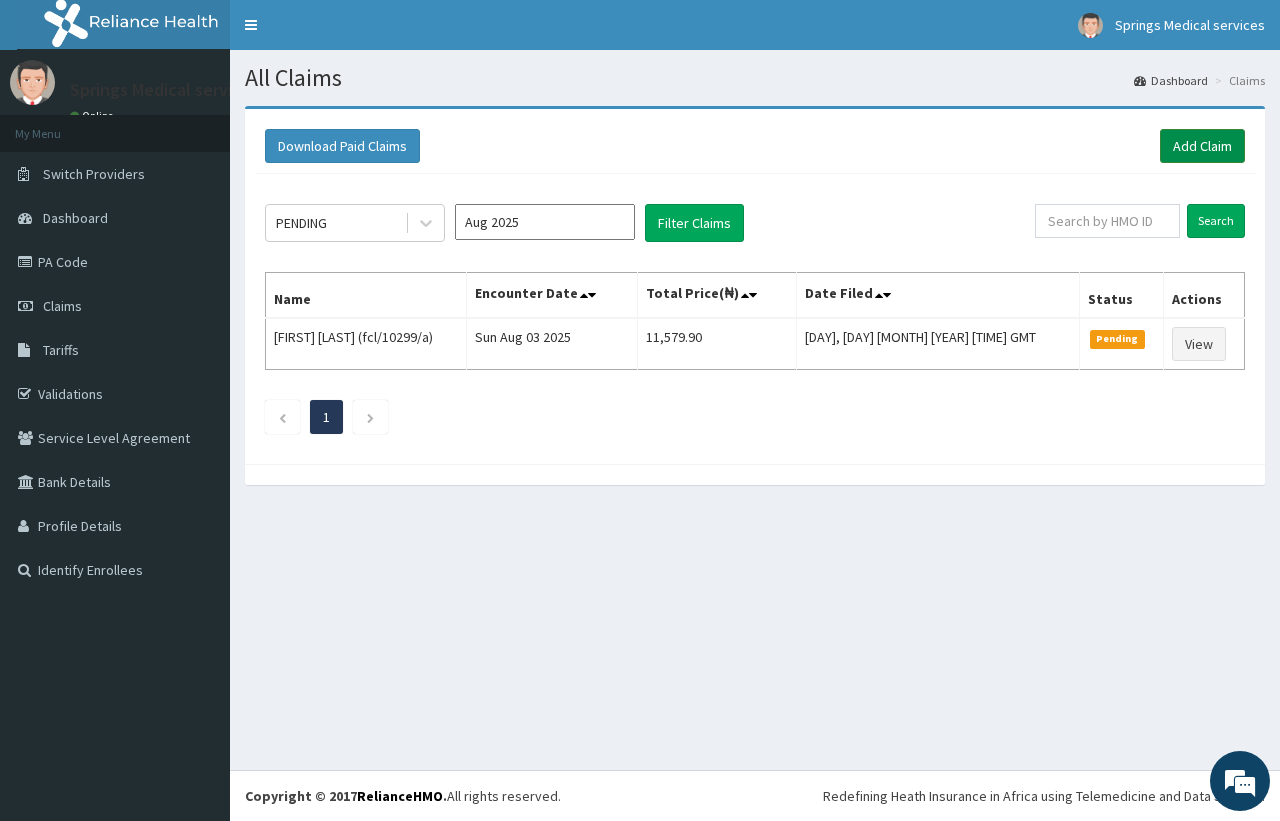 click on "Add Claim" at bounding box center [1202, 146] 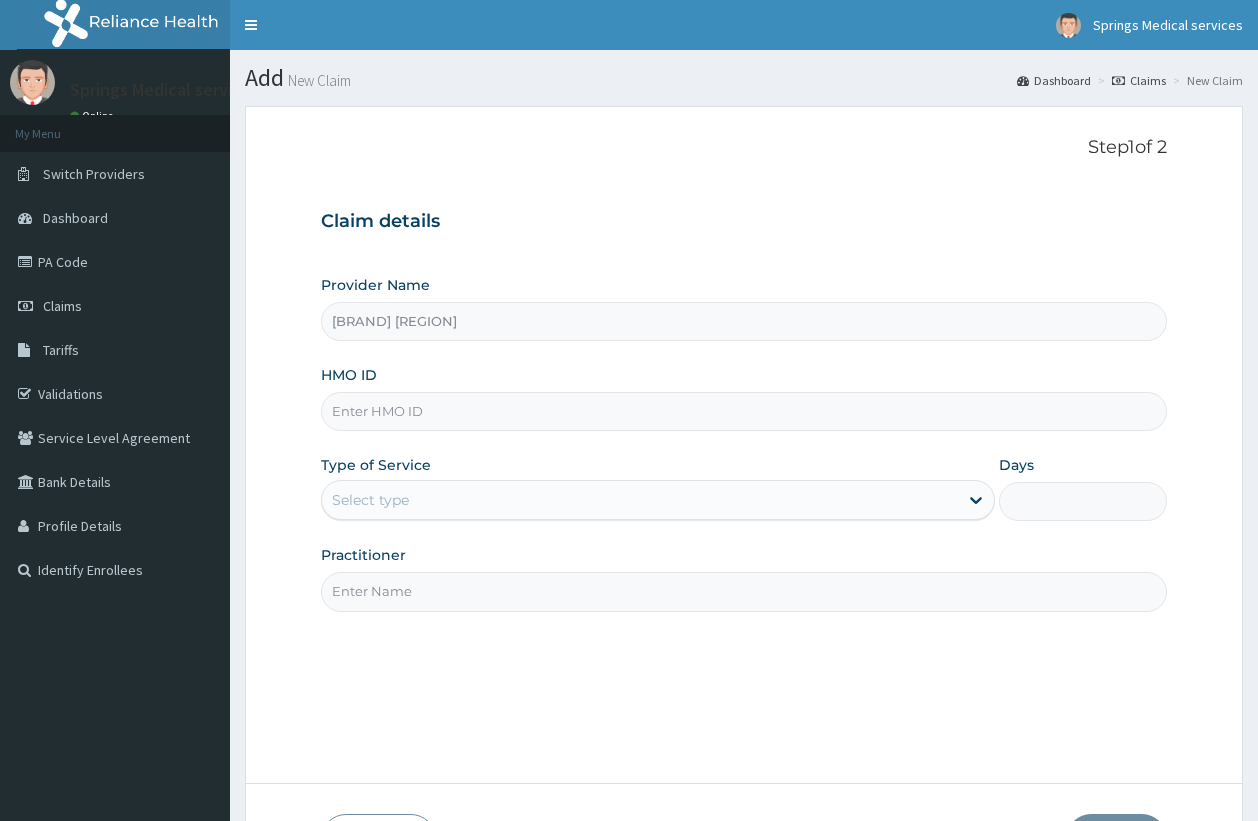 scroll, scrollTop: 0, scrollLeft: 0, axis: both 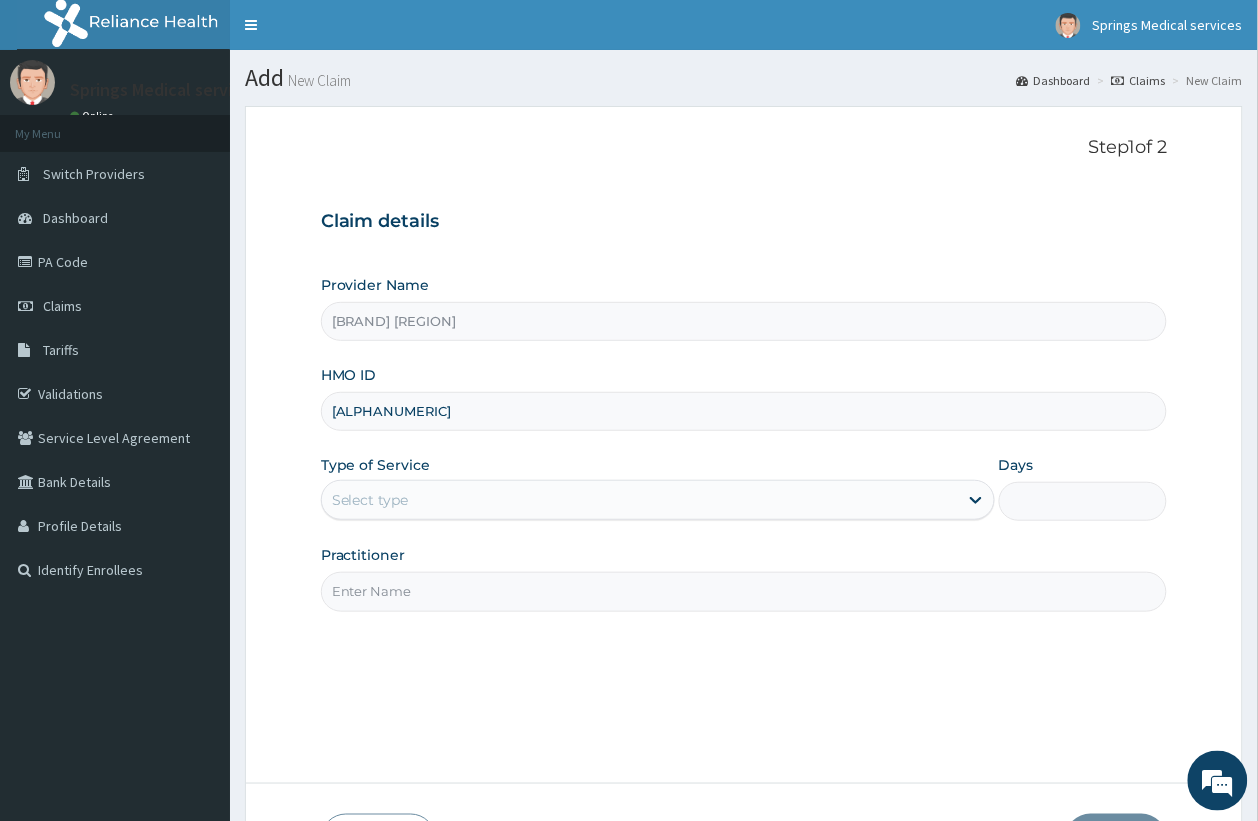 type on "[ALPHANUMERIC]" 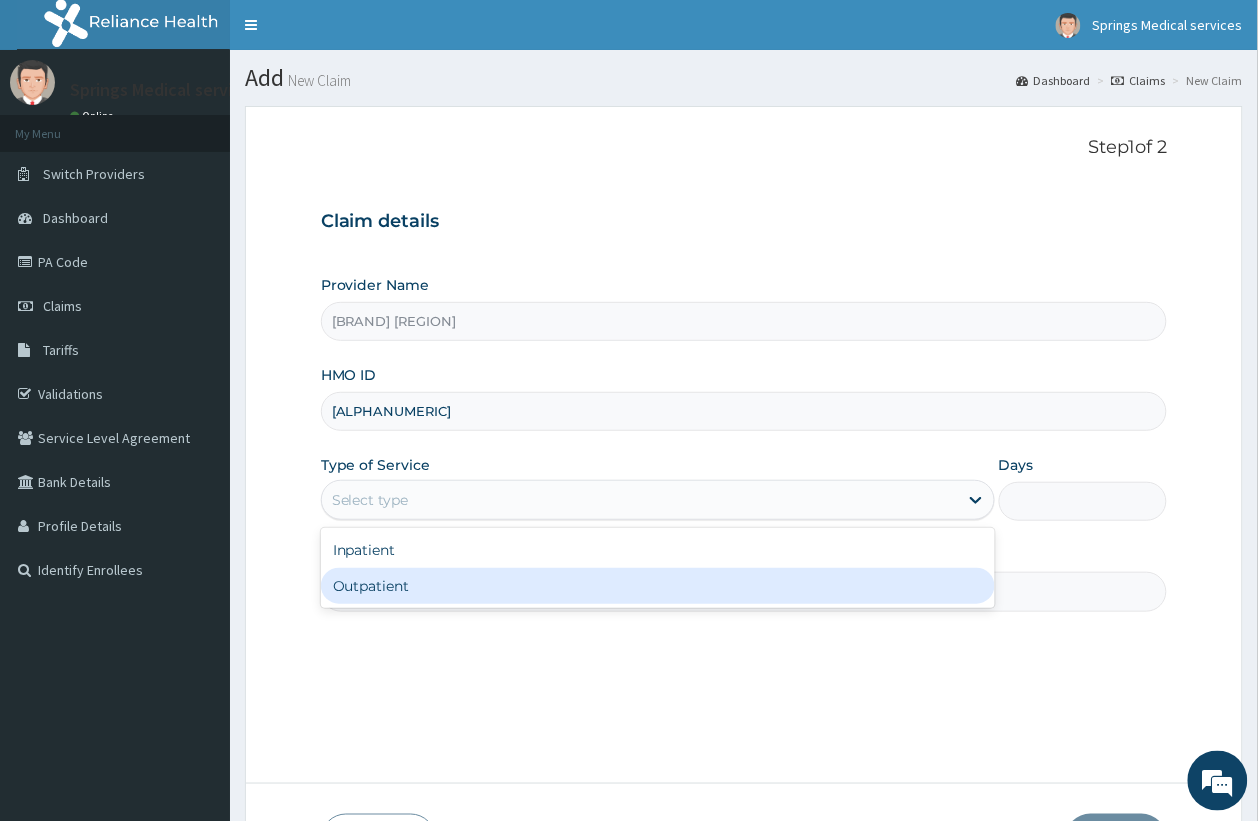 click on "Outpatient" at bounding box center [658, 586] 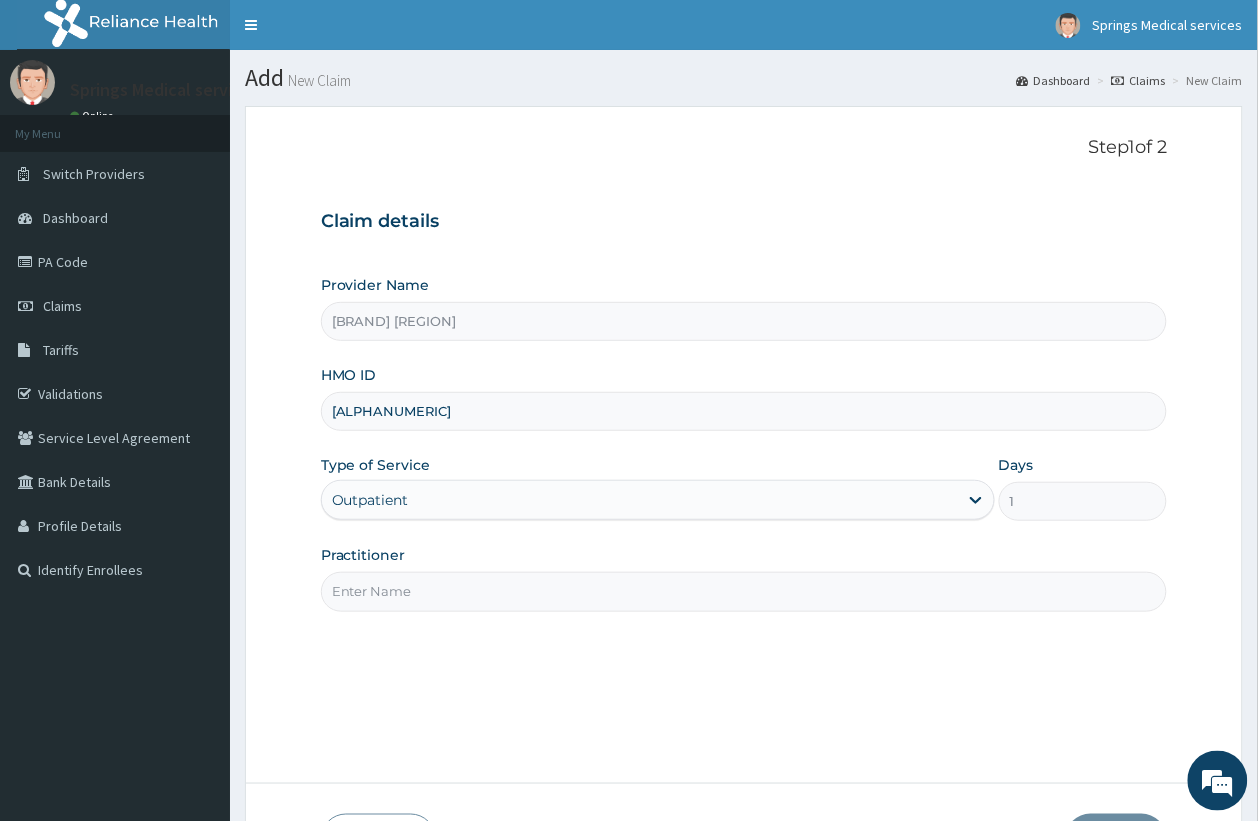 click on "Practitioner" at bounding box center (744, 591) 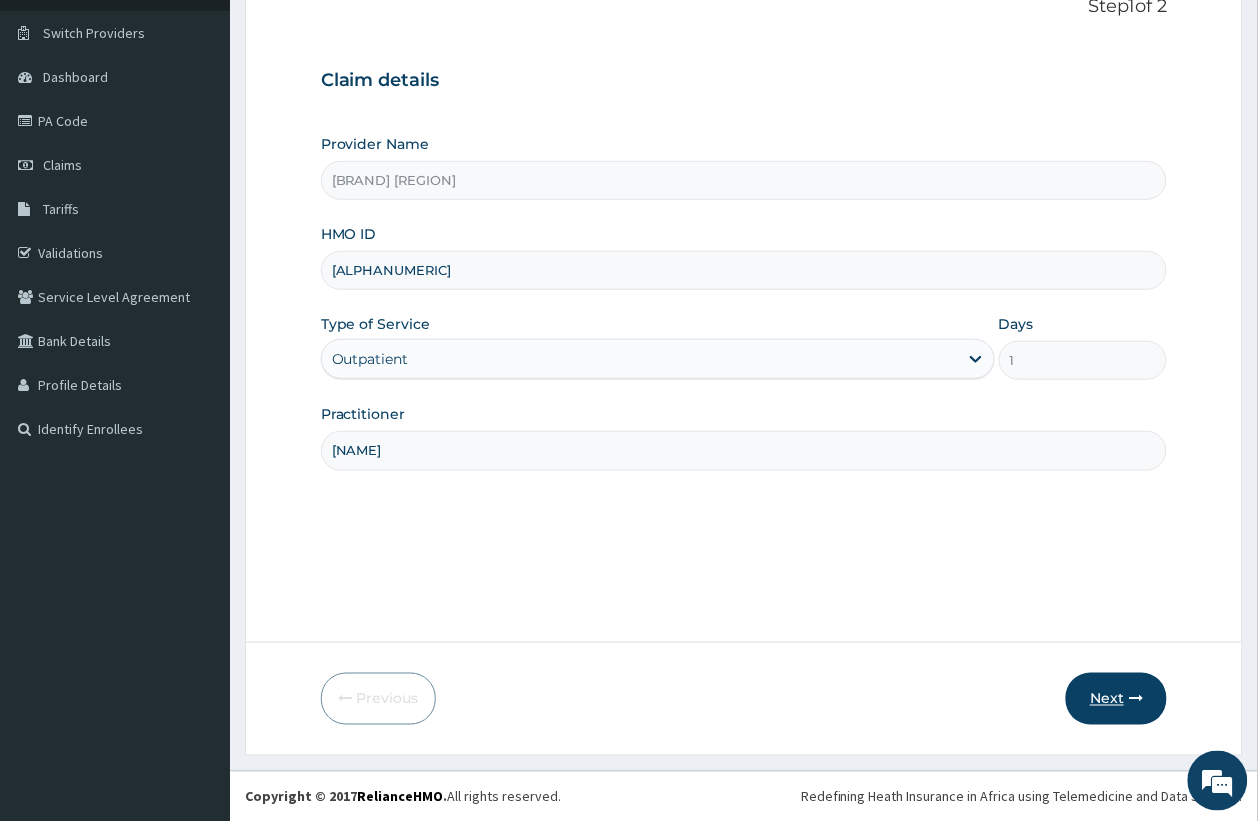 scroll, scrollTop: 142, scrollLeft: 0, axis: vertical 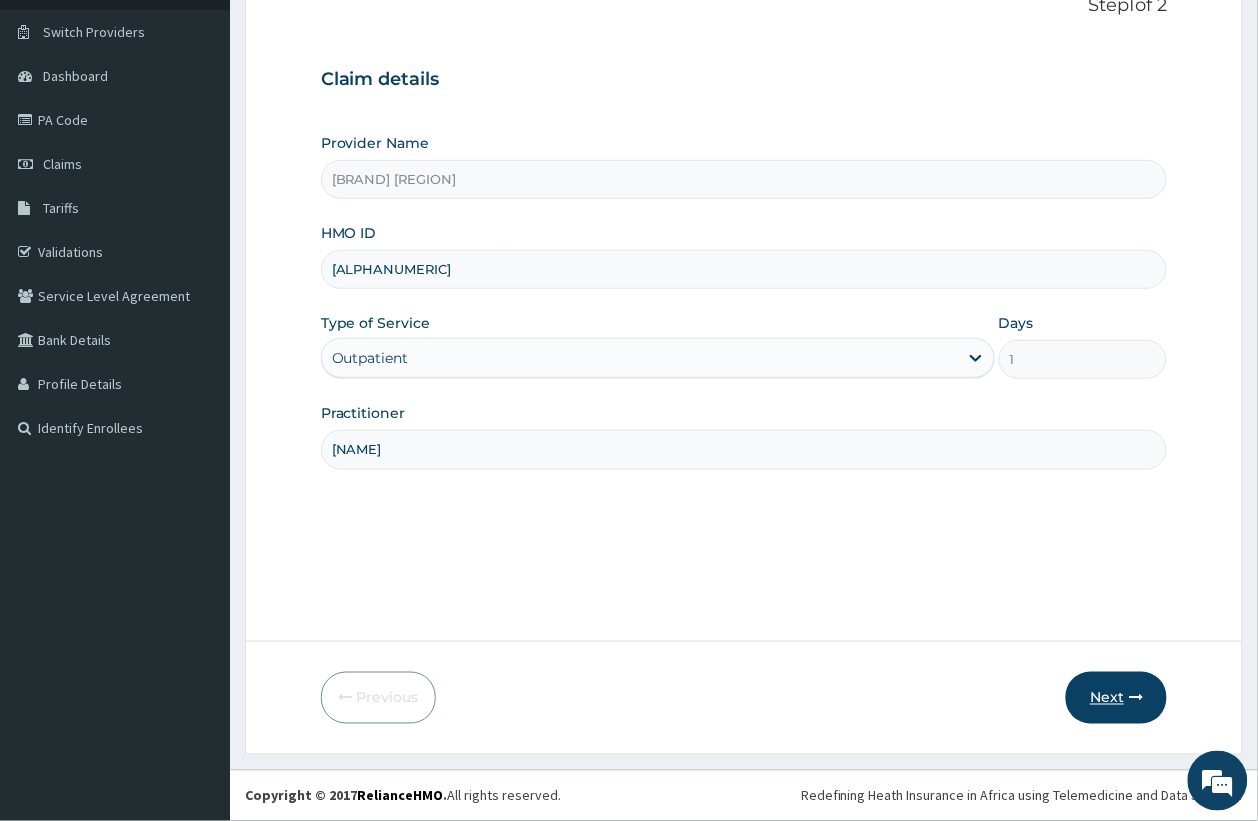 click on "Next" at bounding box center [1116, 698] 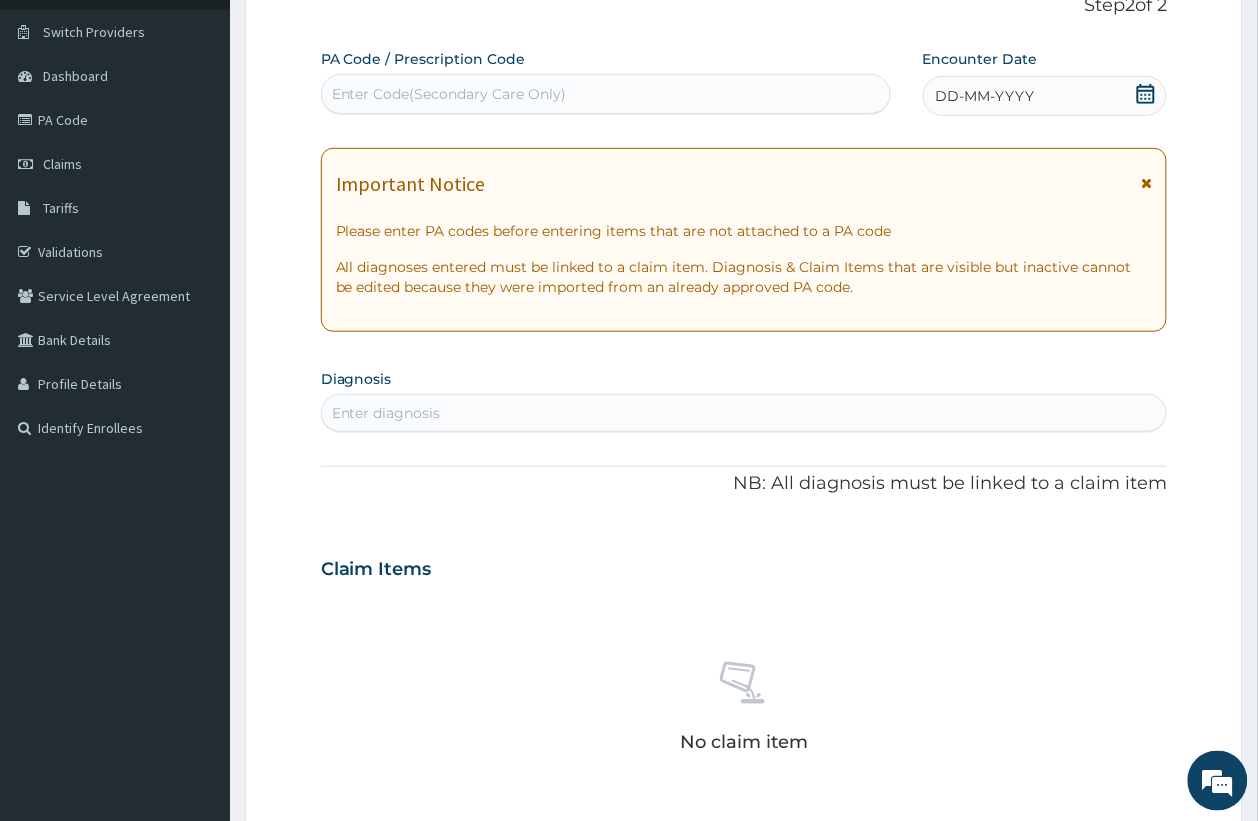 scroll, scrollTop: 0, scrollLeft: 0, axis: both 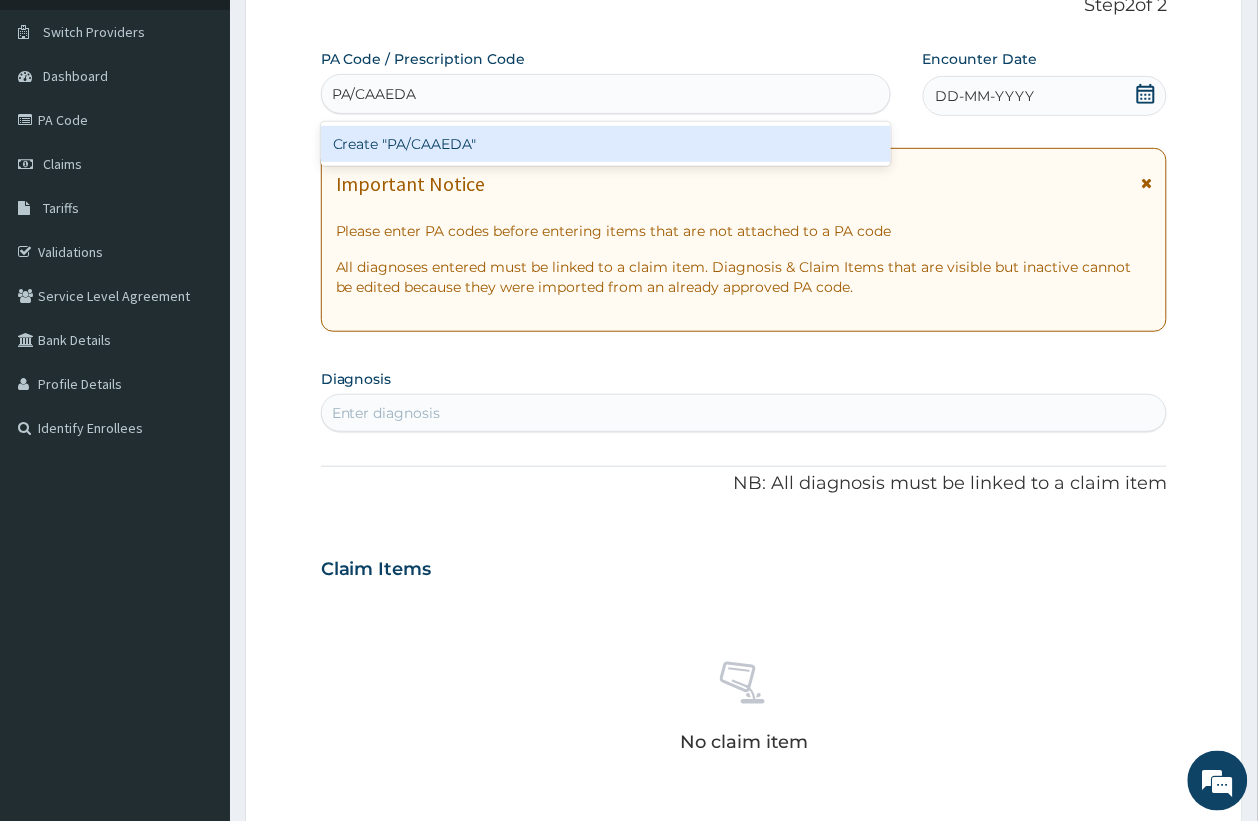 click on "Create "PA/CAAEDA"" at bounding box center (606, 144) 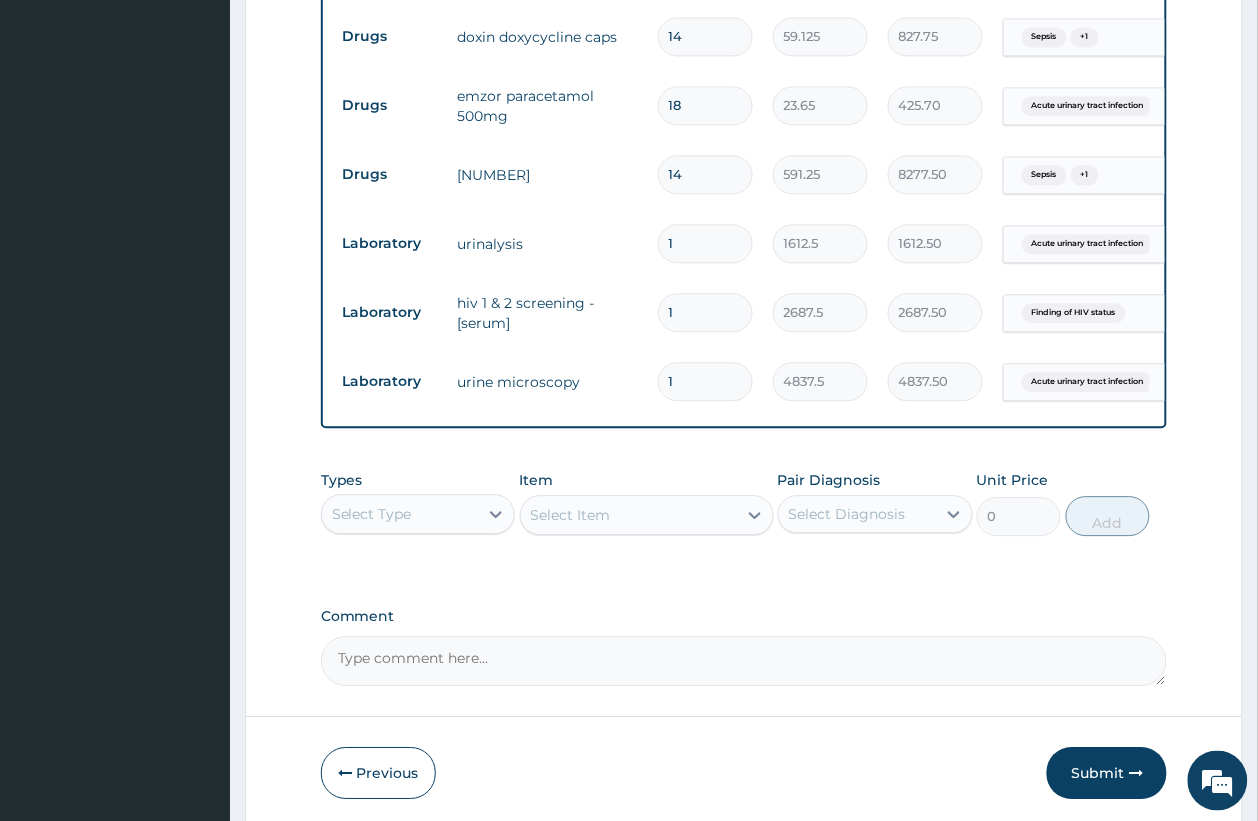 scroll, scrollTop: 1037, scrollLeft: 0, axis: vertical 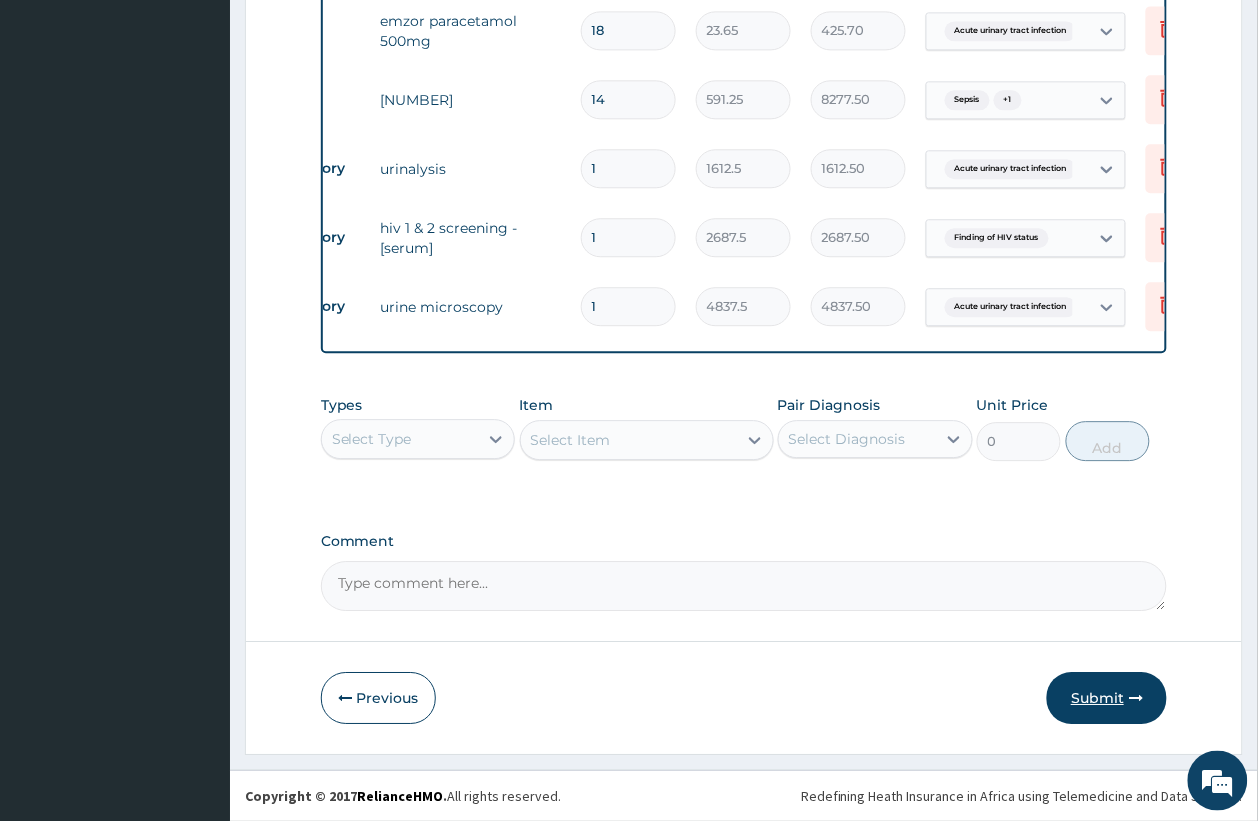 click on "Submit" at bounding box center [1107, 698] 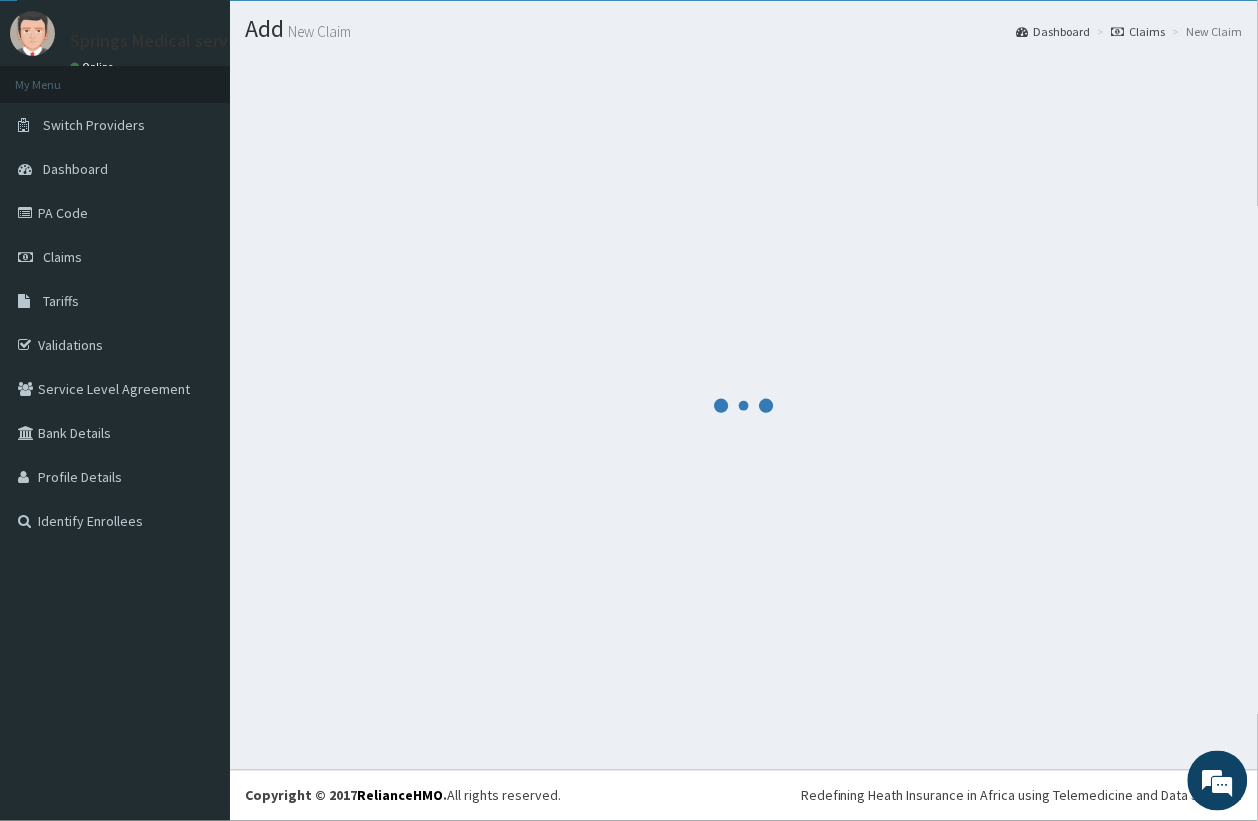 scroll, scrollTop: 50, scrollLeft: 0, axis: vertical 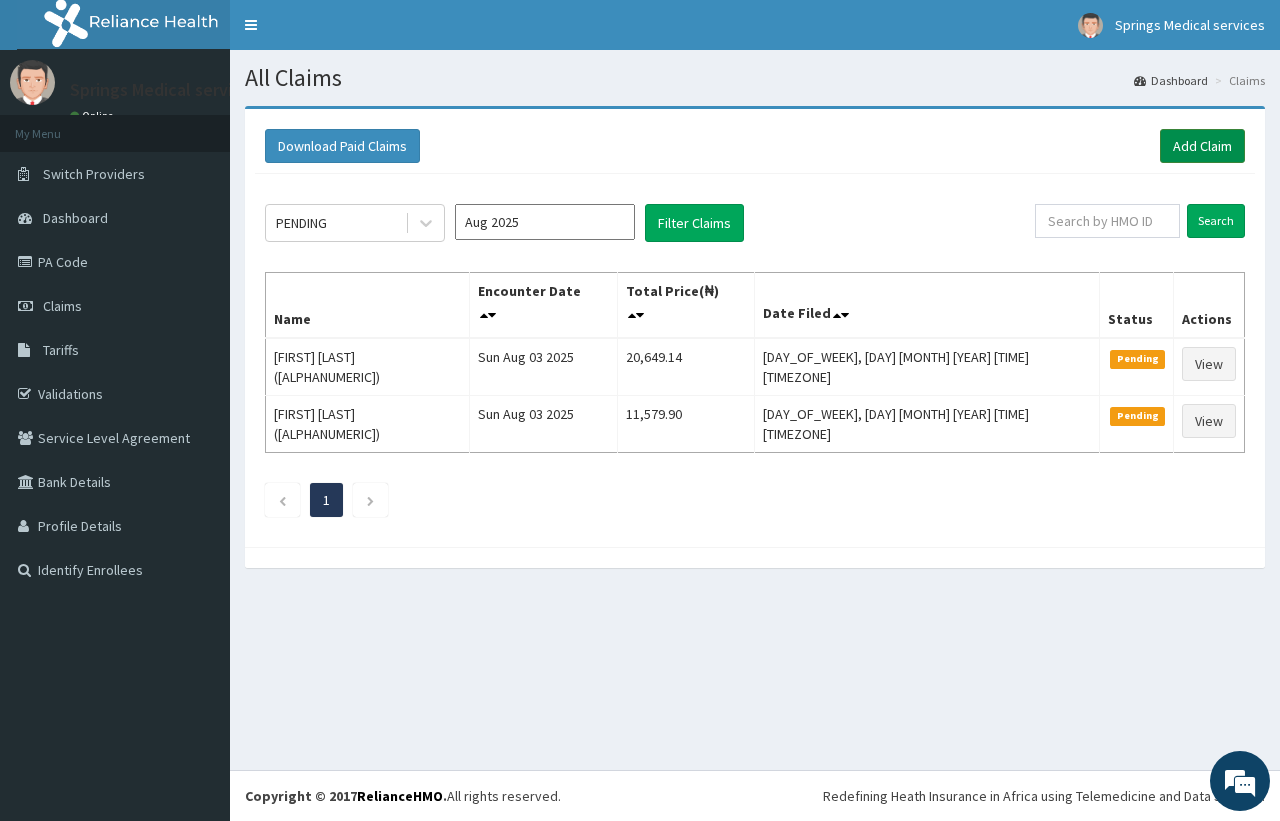 click on "Add Claim" at bounding box center (1202, 146) 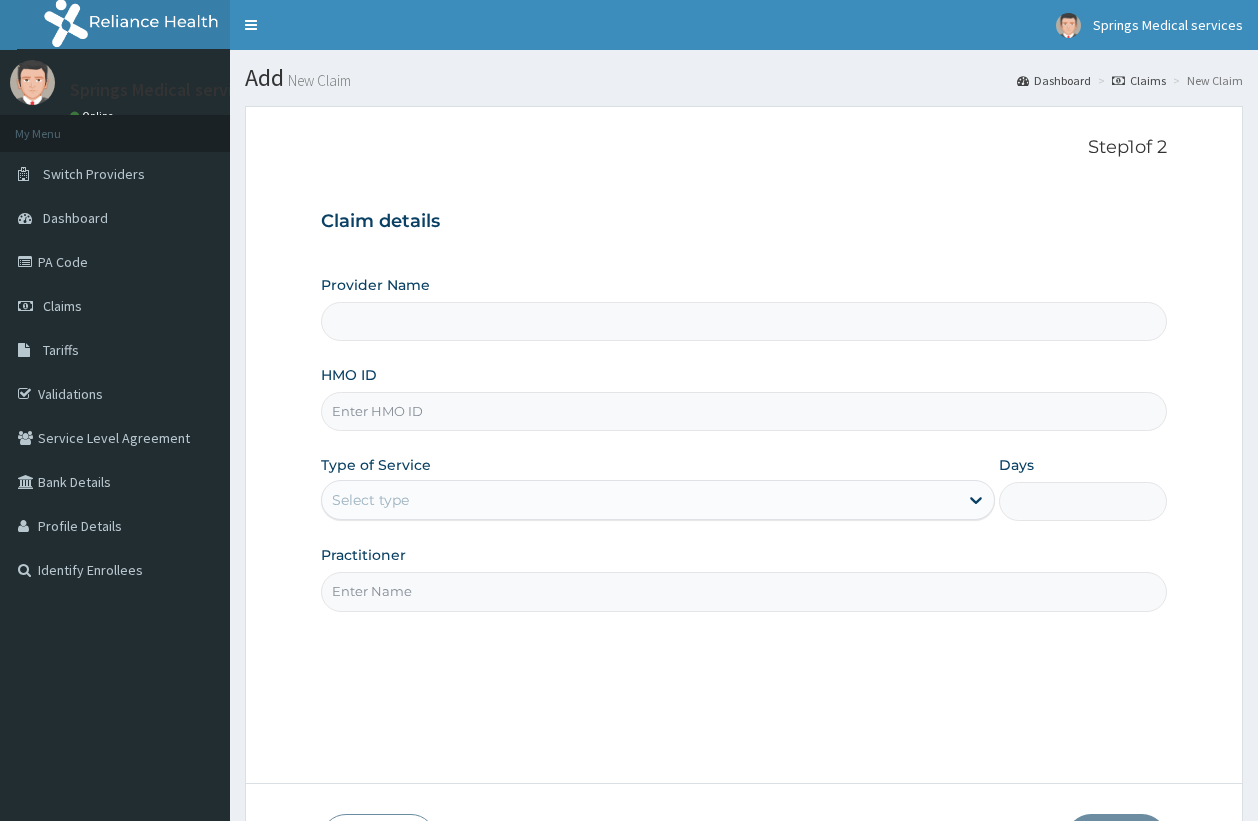 scroll, scrollTop: 0, scrollLeft: 0, axis: both 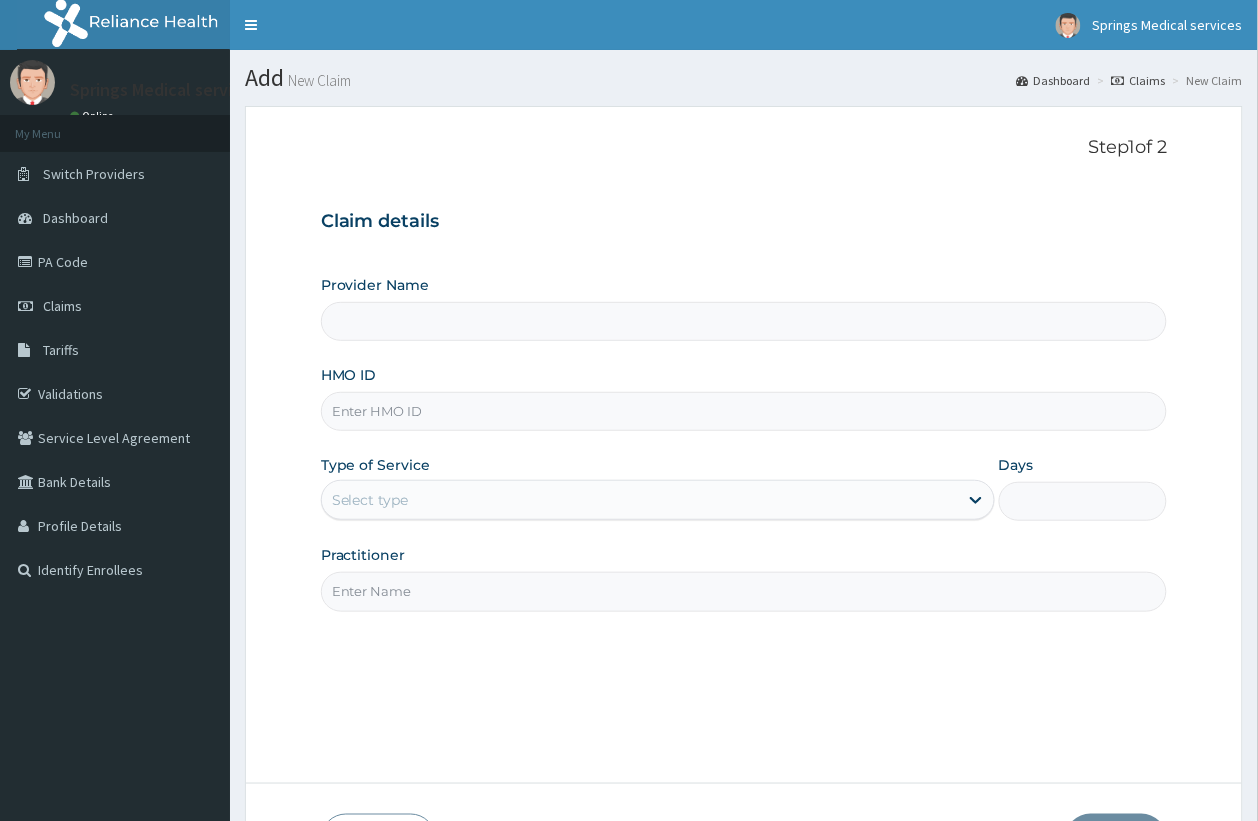 click on "HMO ID" at bounding box center (744, 411) 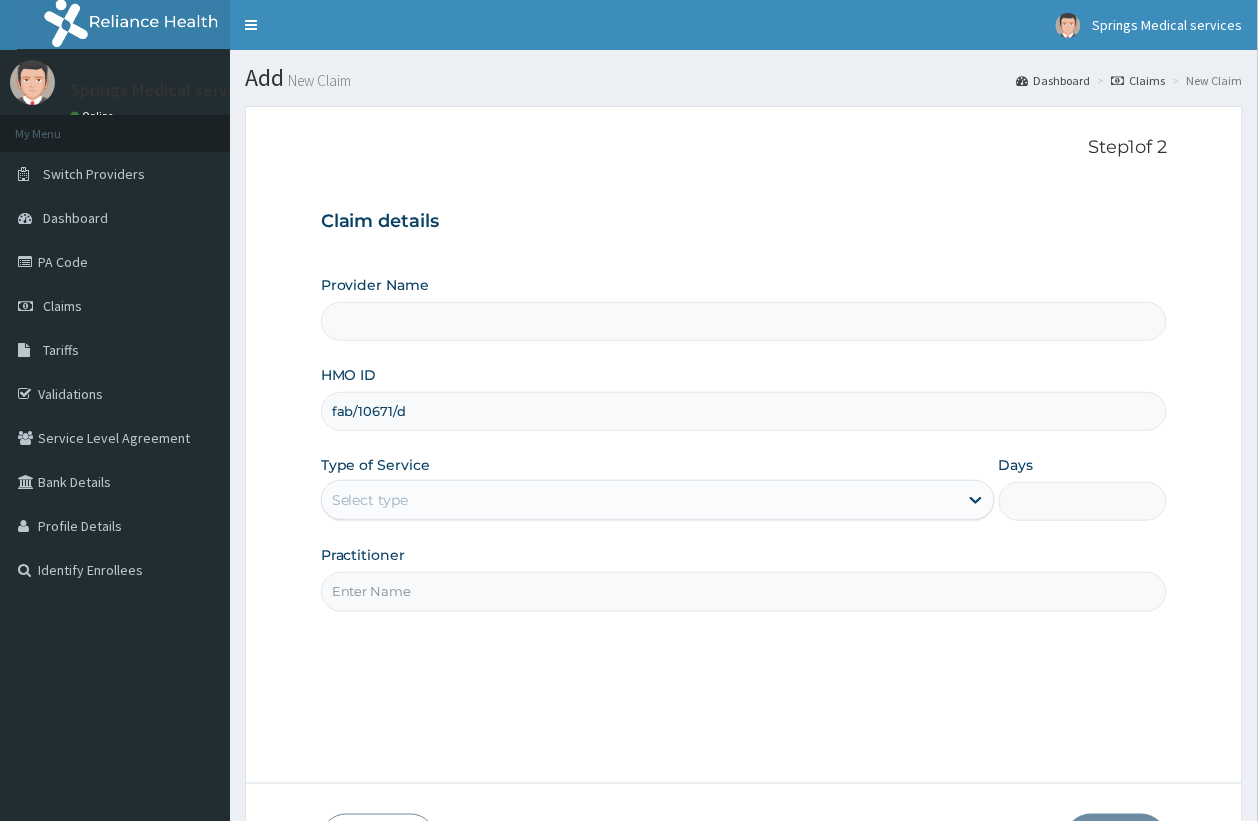 type on "Springs Medical Services [CITY]" 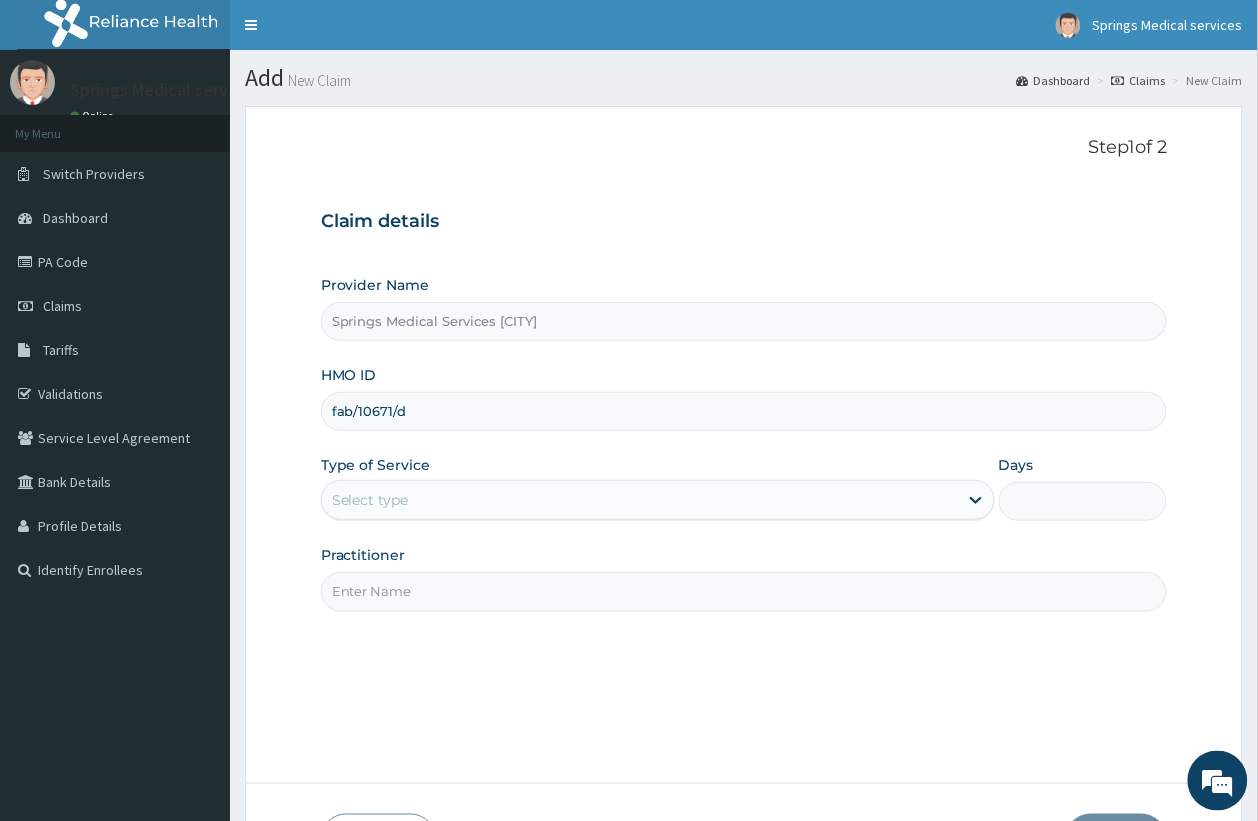type on "fab/10671/d" 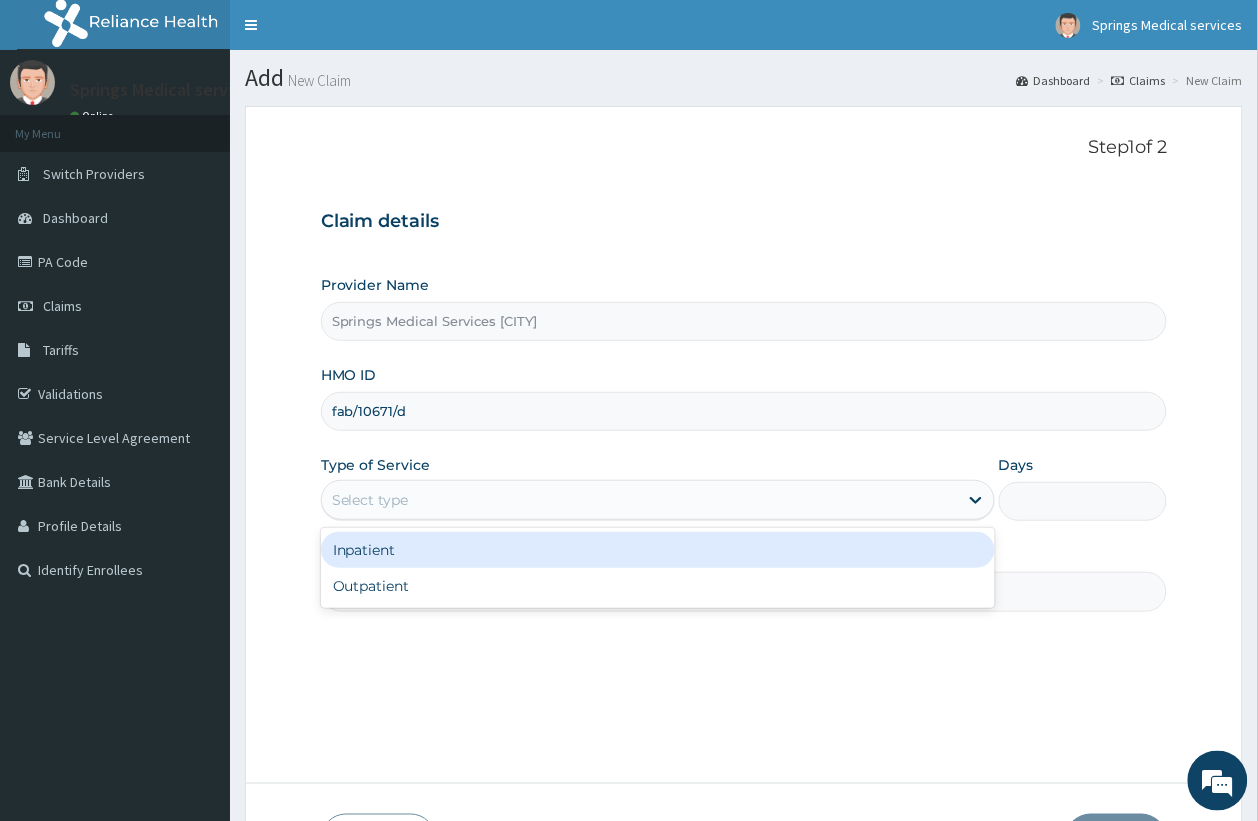 click on "Select type" at bounding box center (640, 500) 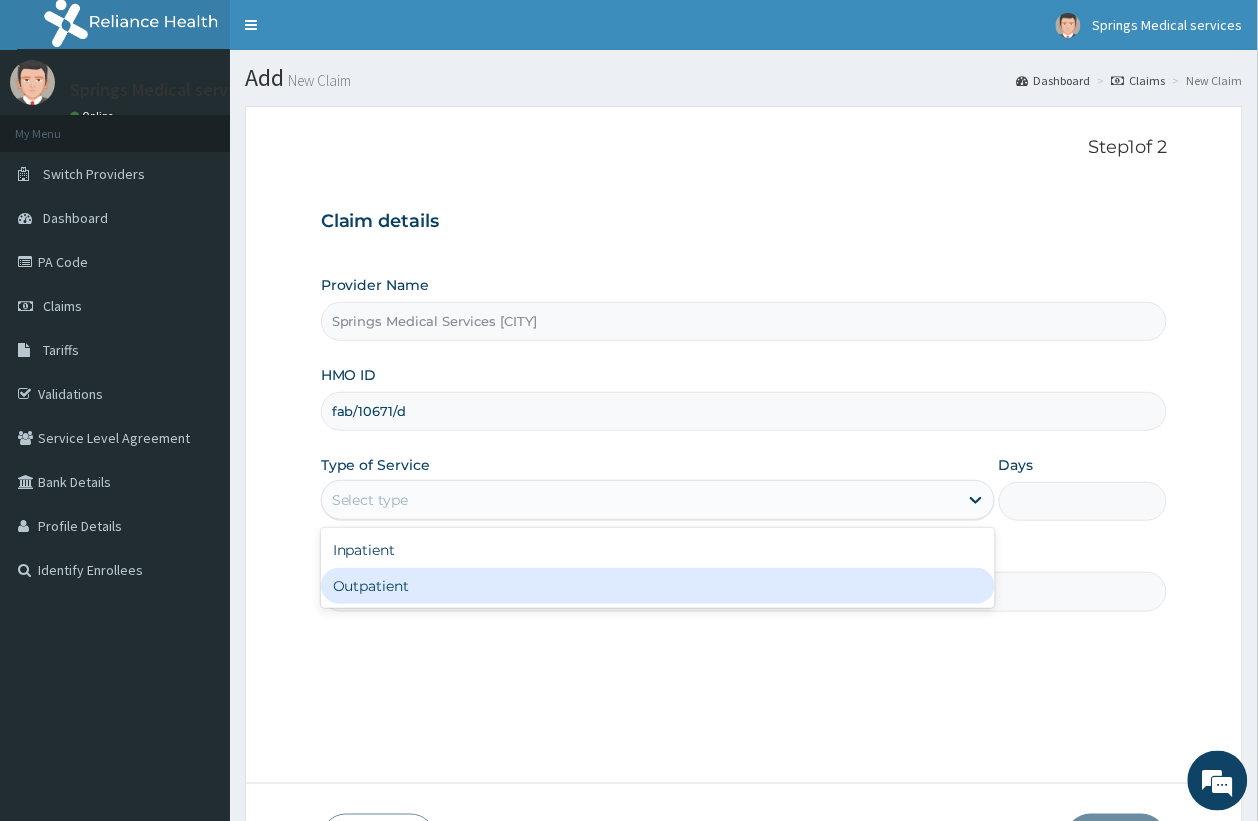 drag, startPoint x: 400, startPoint y: 597, endPoint x: 415, endPoint y: 596, distance: 15.033297 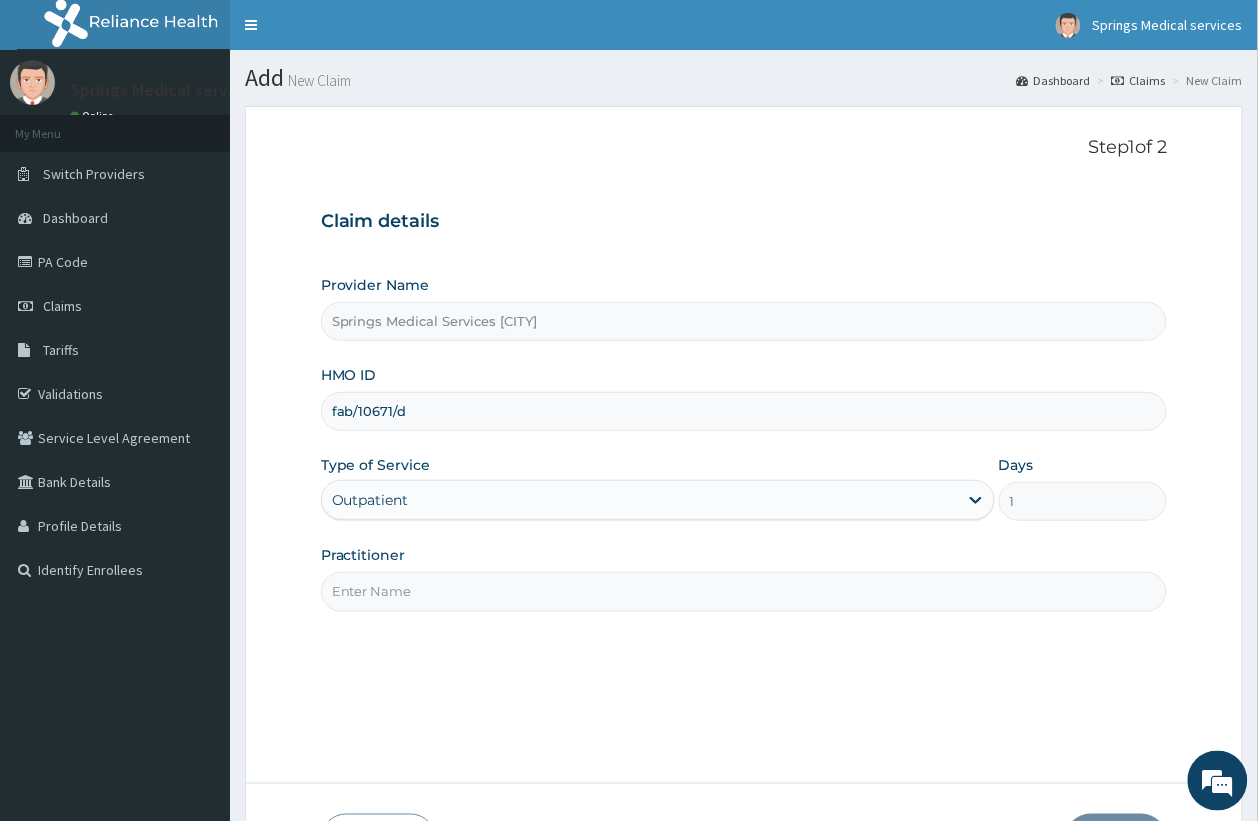 drag, startPoint x: 900, startPoint y: 578, endPoint x: 880, endPoint y: 578, distance: 20 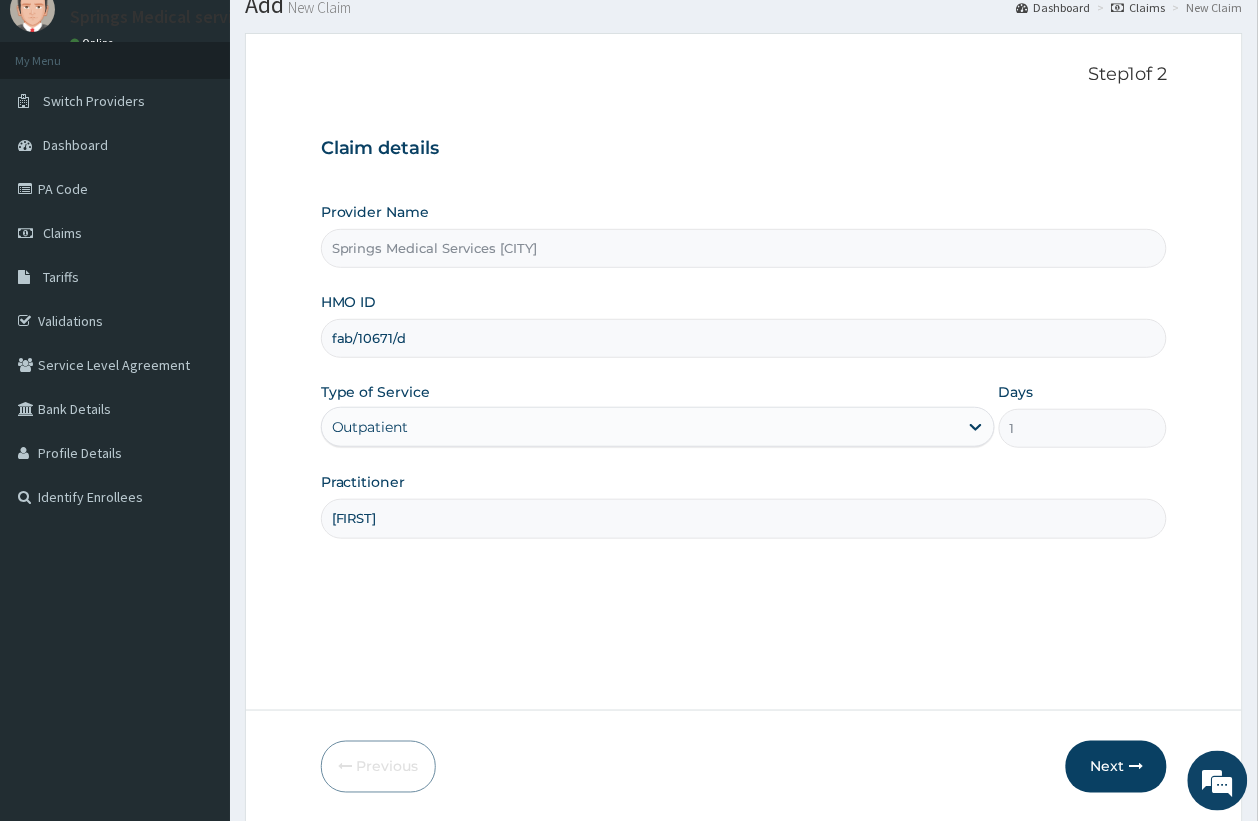 scroll, scrollTop: 142, scrollLeft: 0, axis: vertical 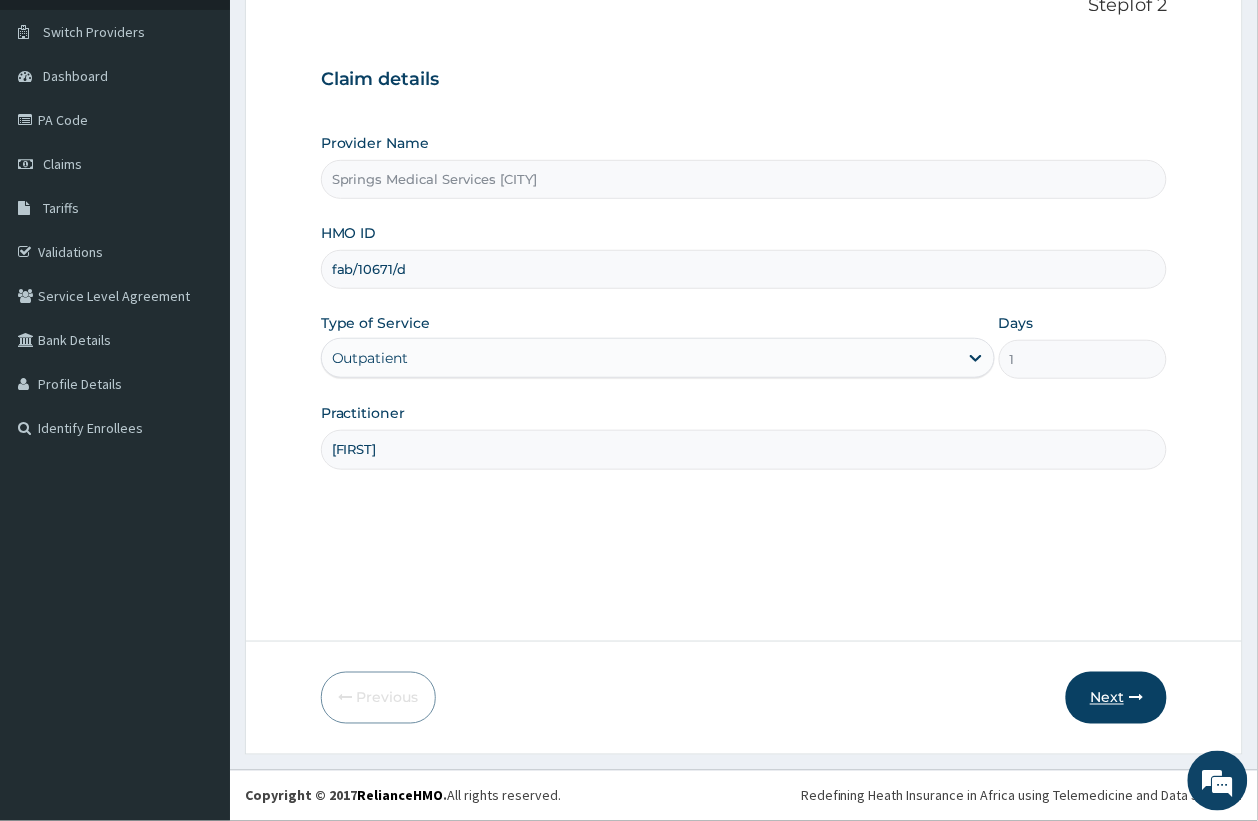 click on "Next" at bounding box center [1116, 698] 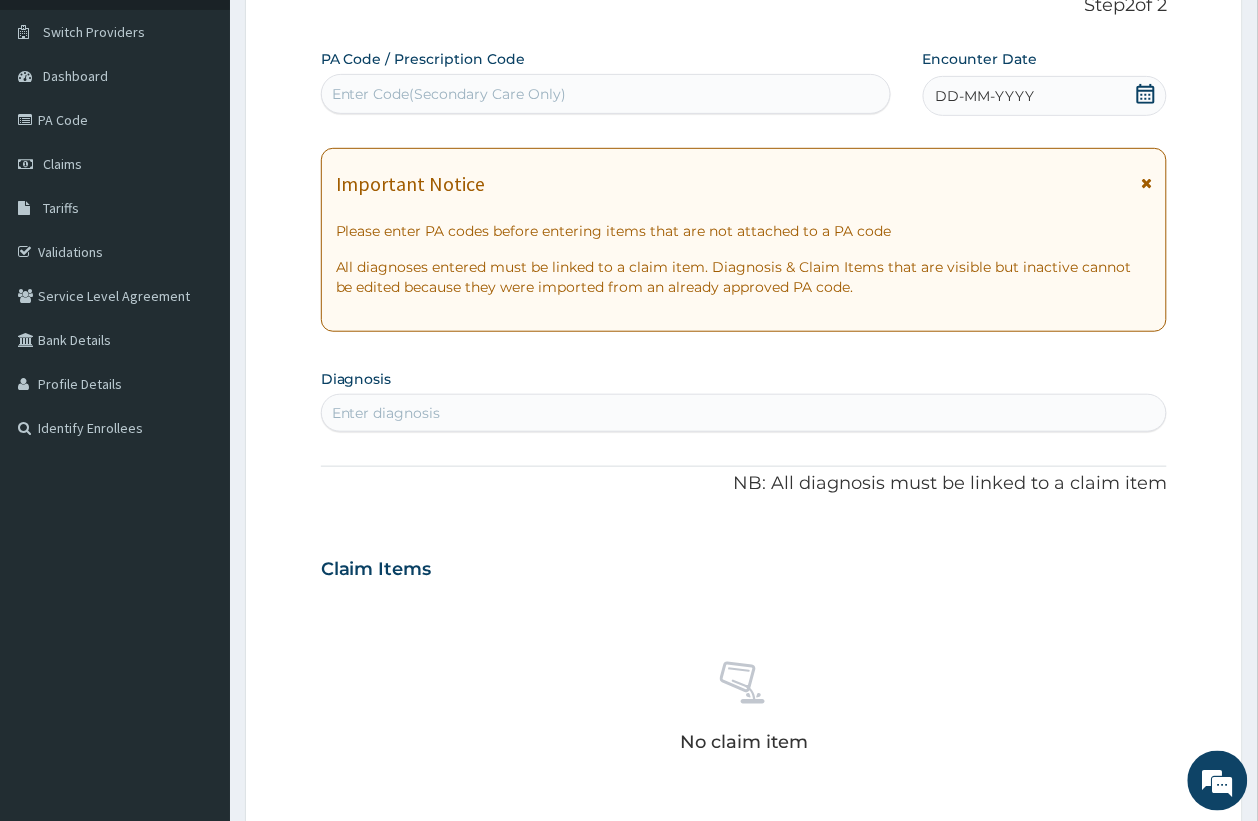 click on "Enter Code(Secondary Care Only)" at bounding box center (449, 94) 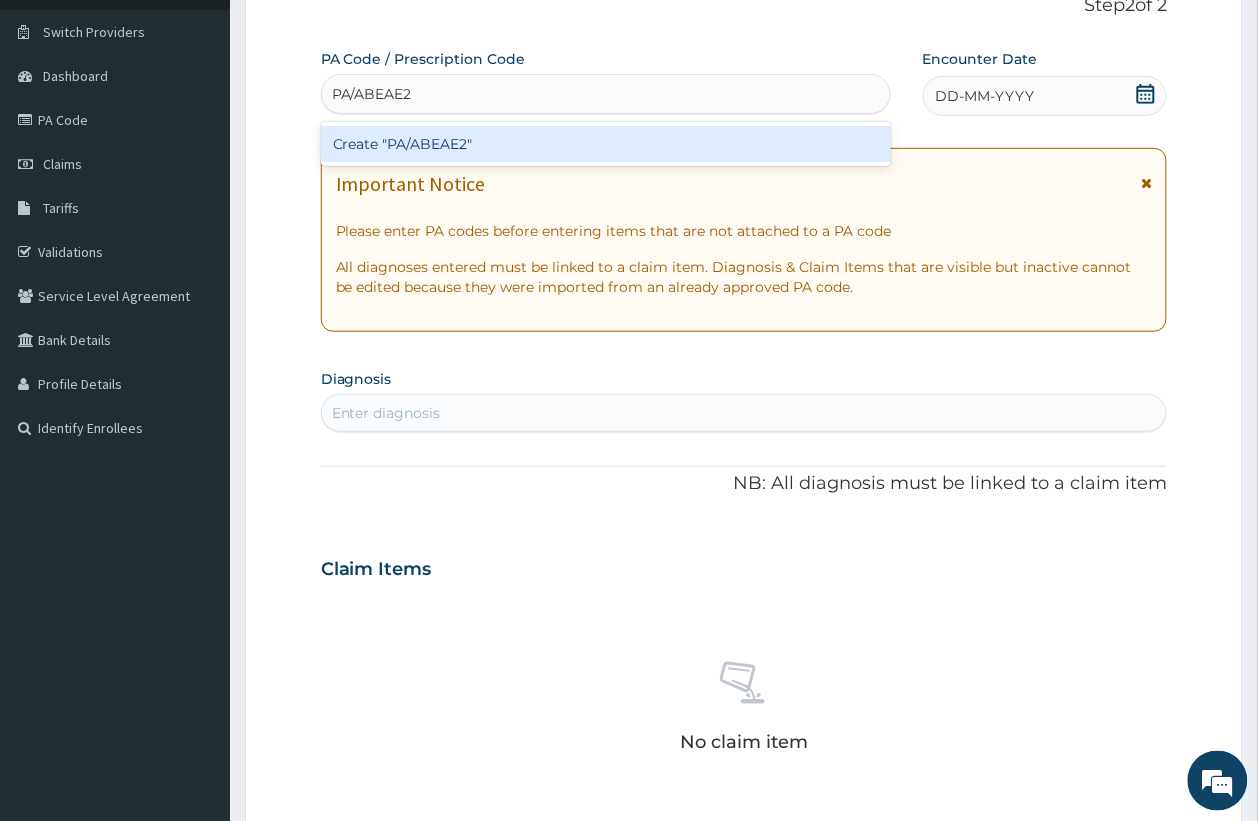 click on "Create "PA/ABEAE2"" at bounding box center [606, 144] 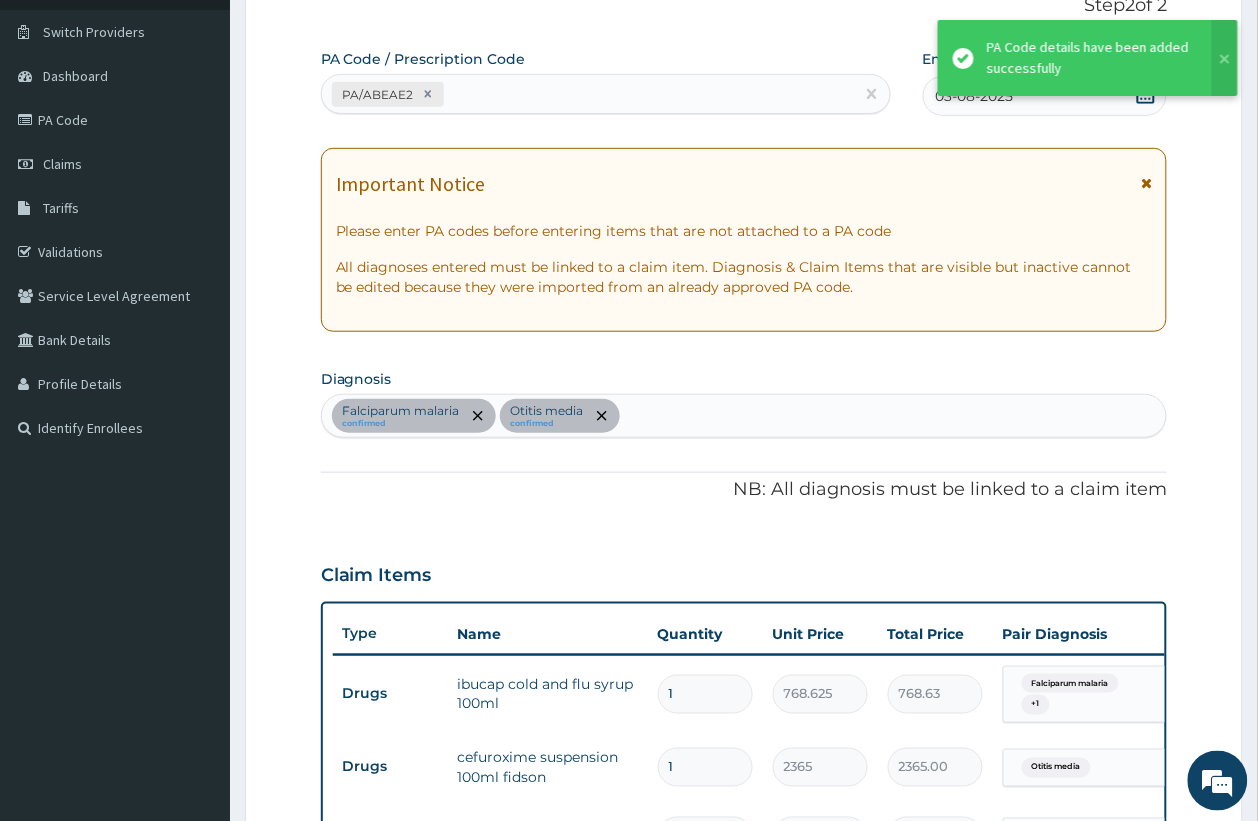 scroll, scrollTop: 722, scrollLeft: 0, axis: vertical 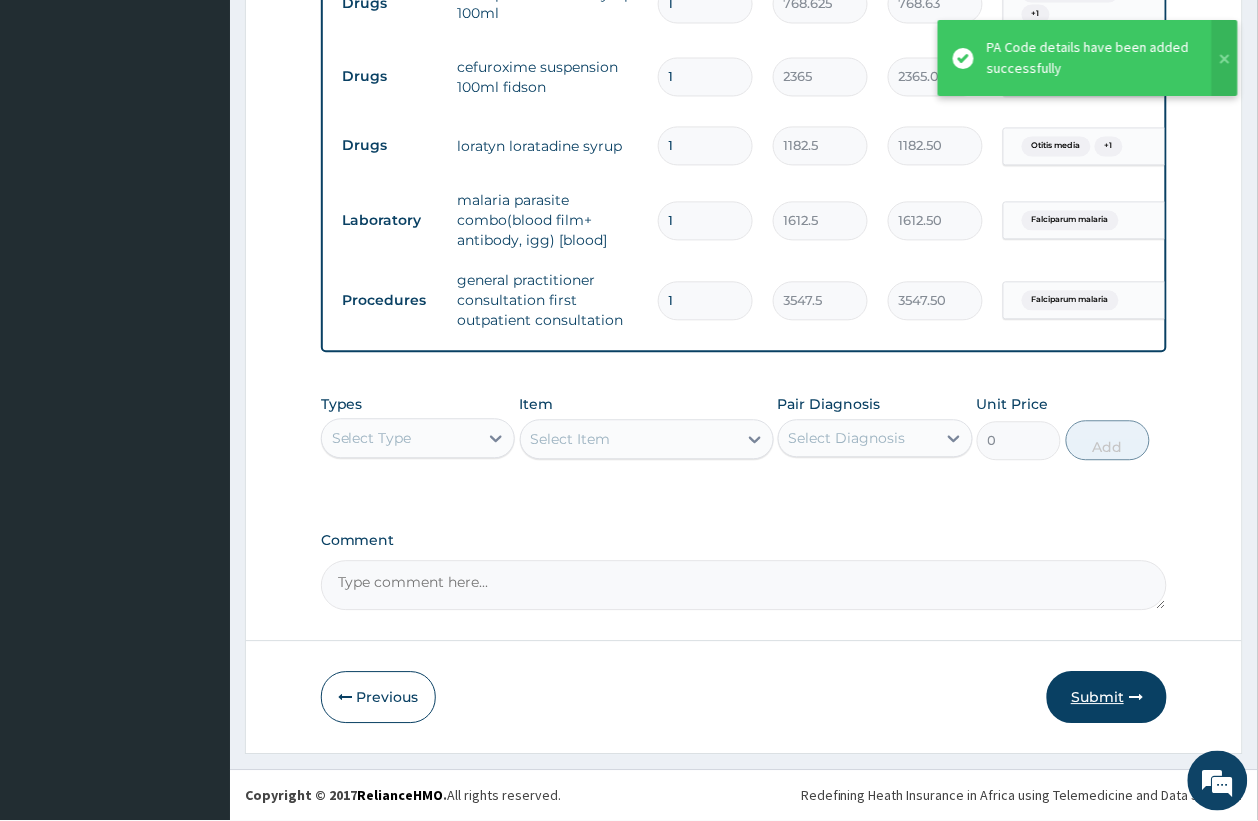 click on "Submit" at bounding box center [1107, 698] 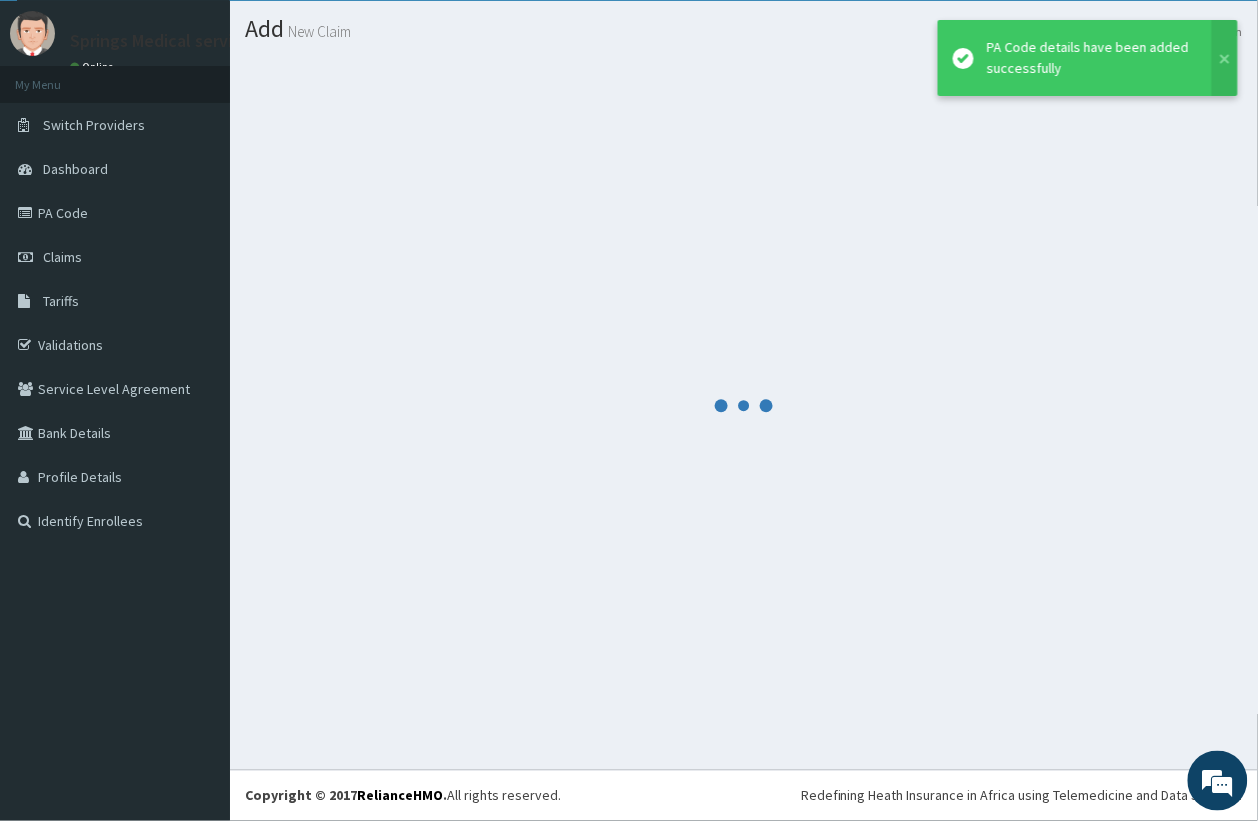scroll, scrollTop: 50, scrollLeft: 0, axis: vertical 